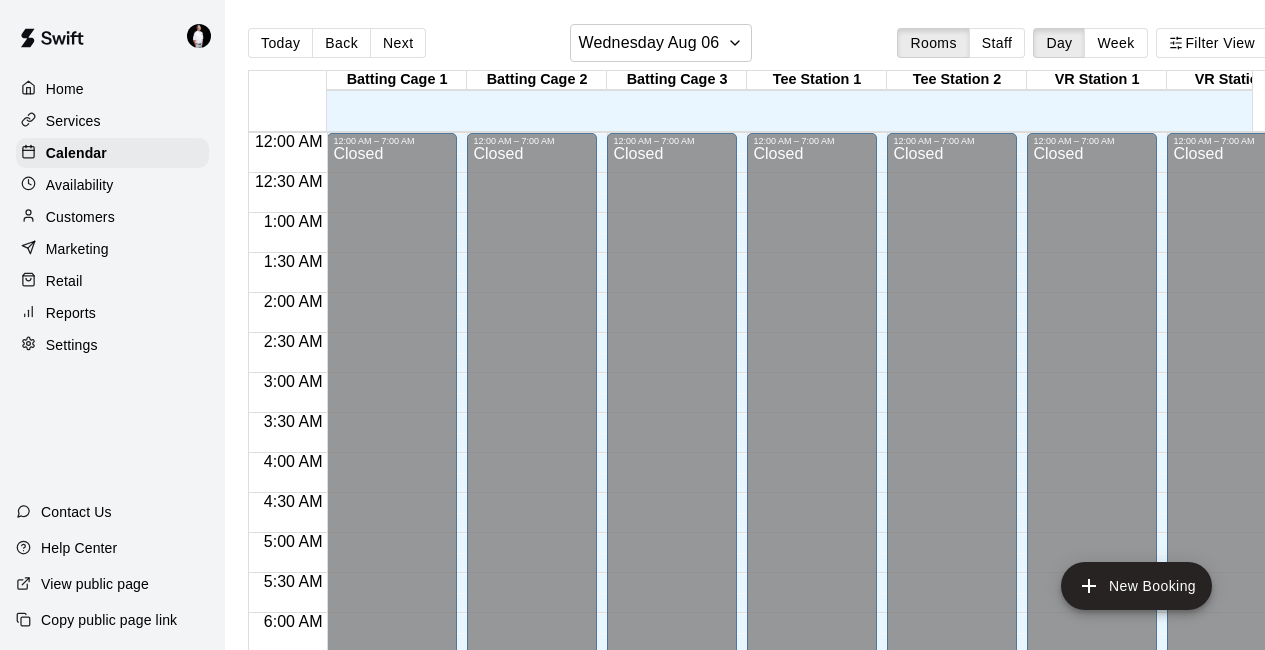 scroll, scrollTop: 0, scrollLeft: 0, axis: both 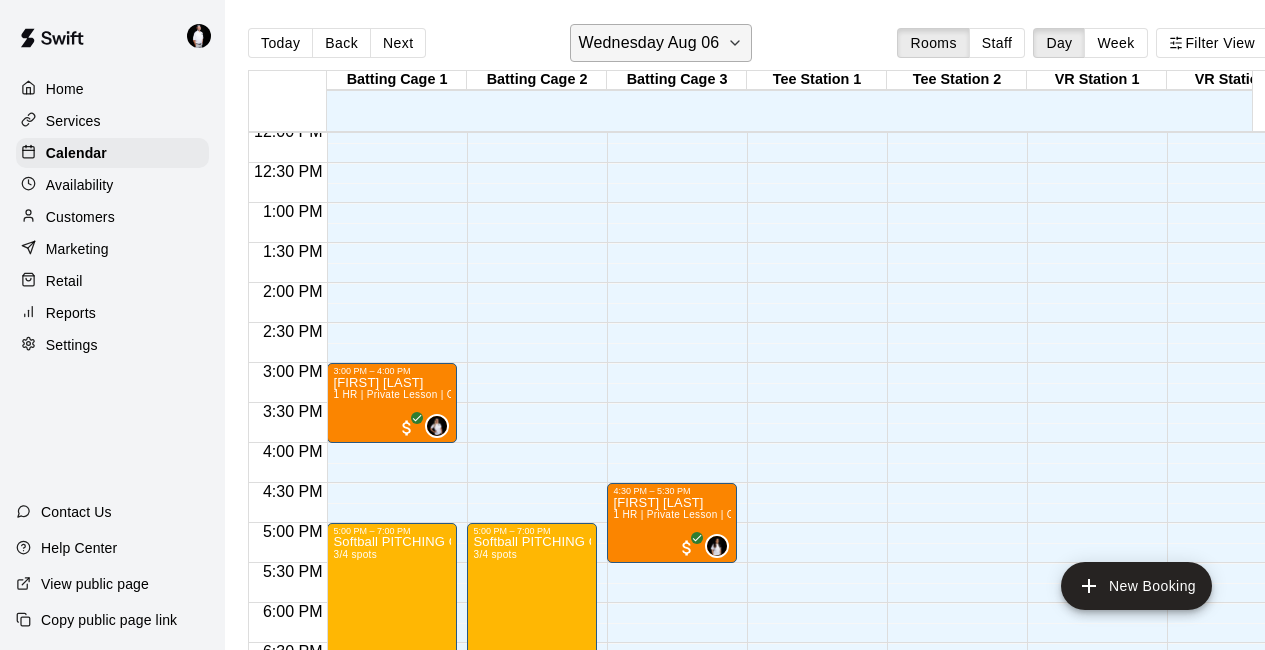 click on "Wednesday Aug 06" at bounding box center (661, 43) 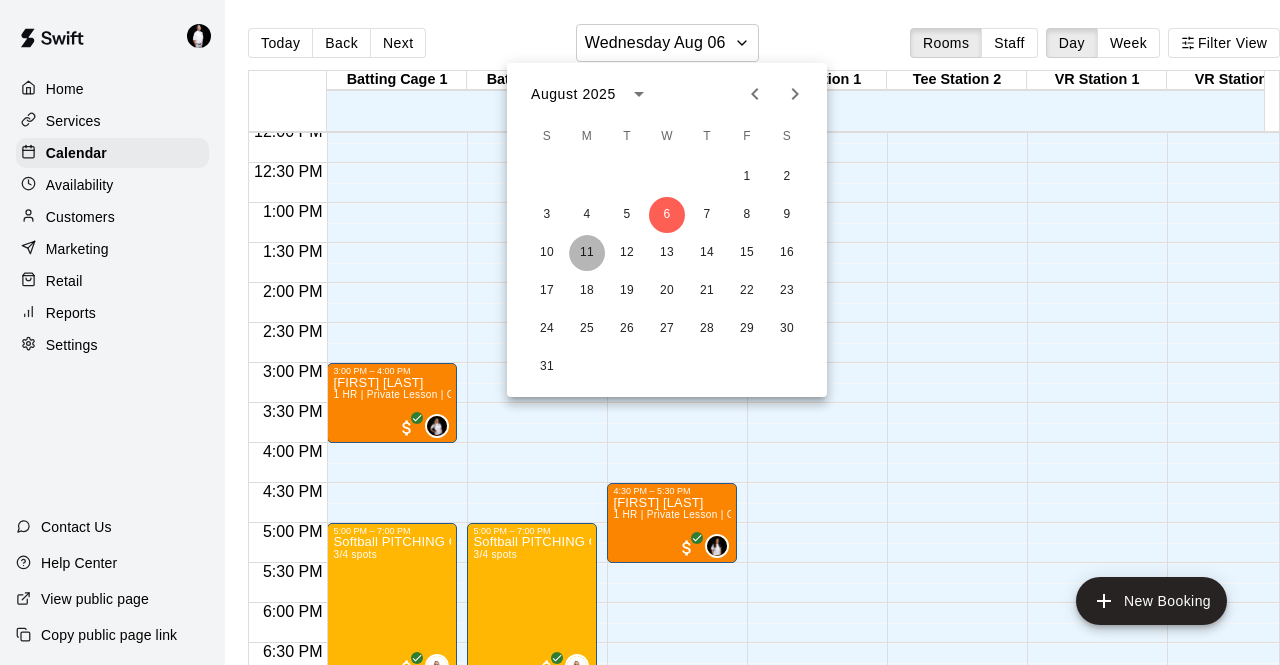 click on "11" at bounding box center [587, 253] 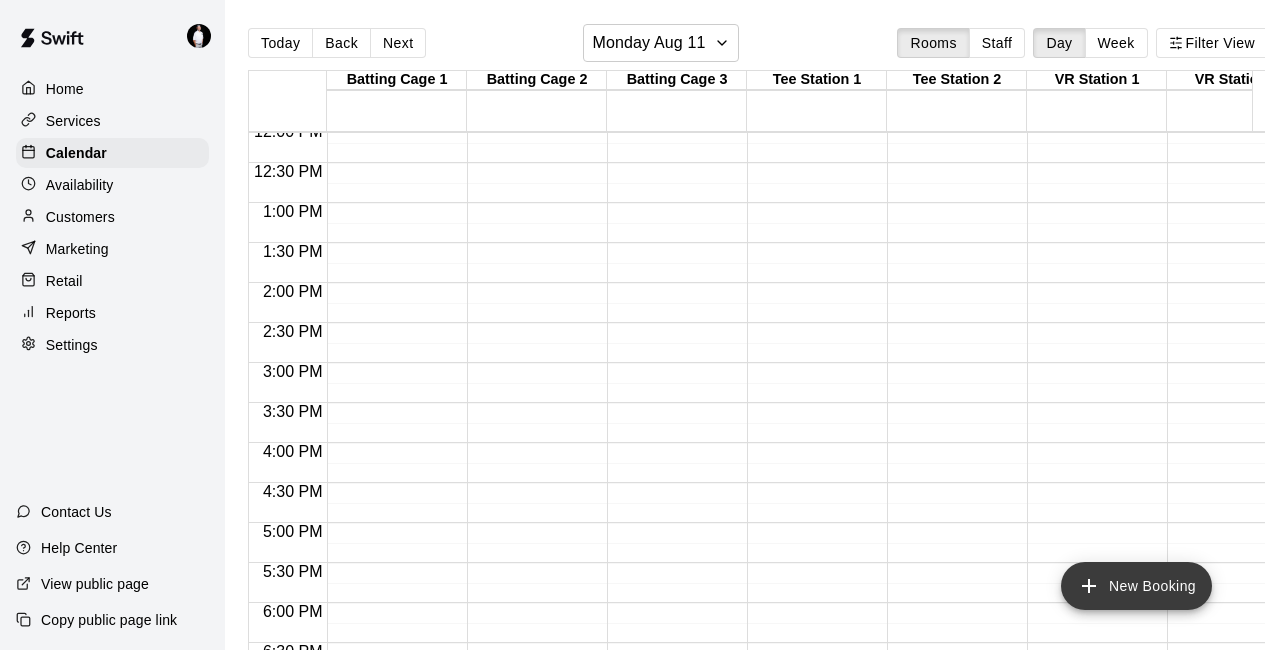 click on "New Booking" at bounding box center [1136, 586] 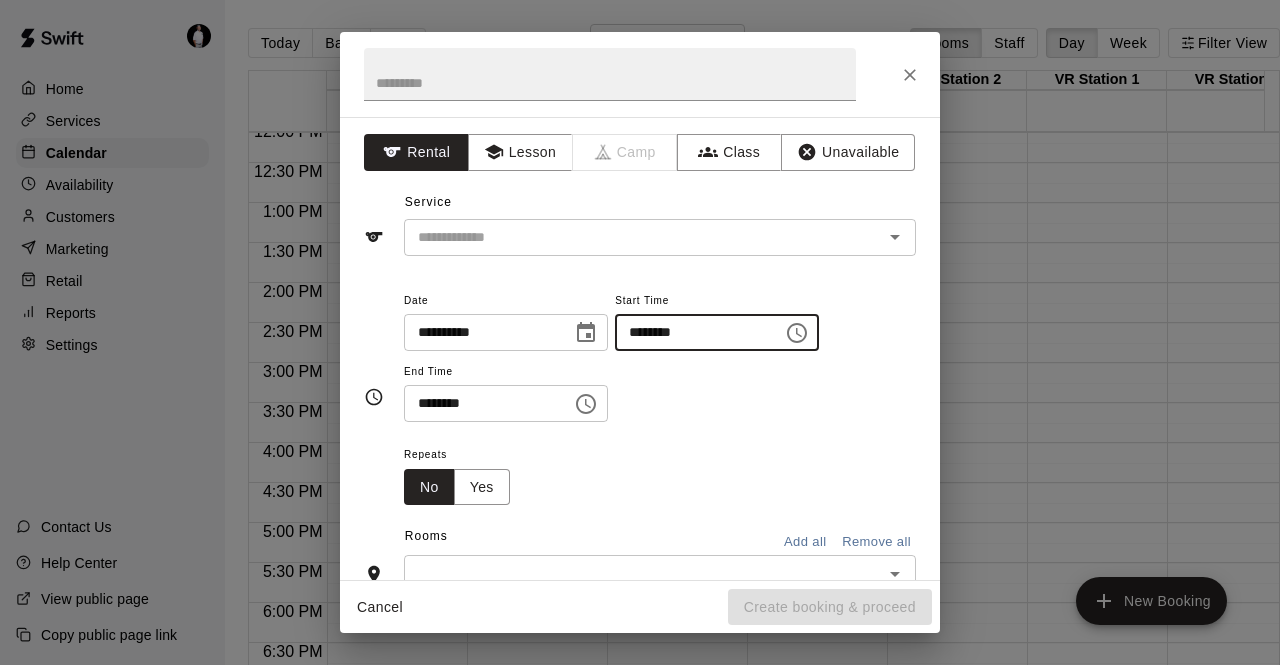 click on "********" at bounding box center [692, 332] 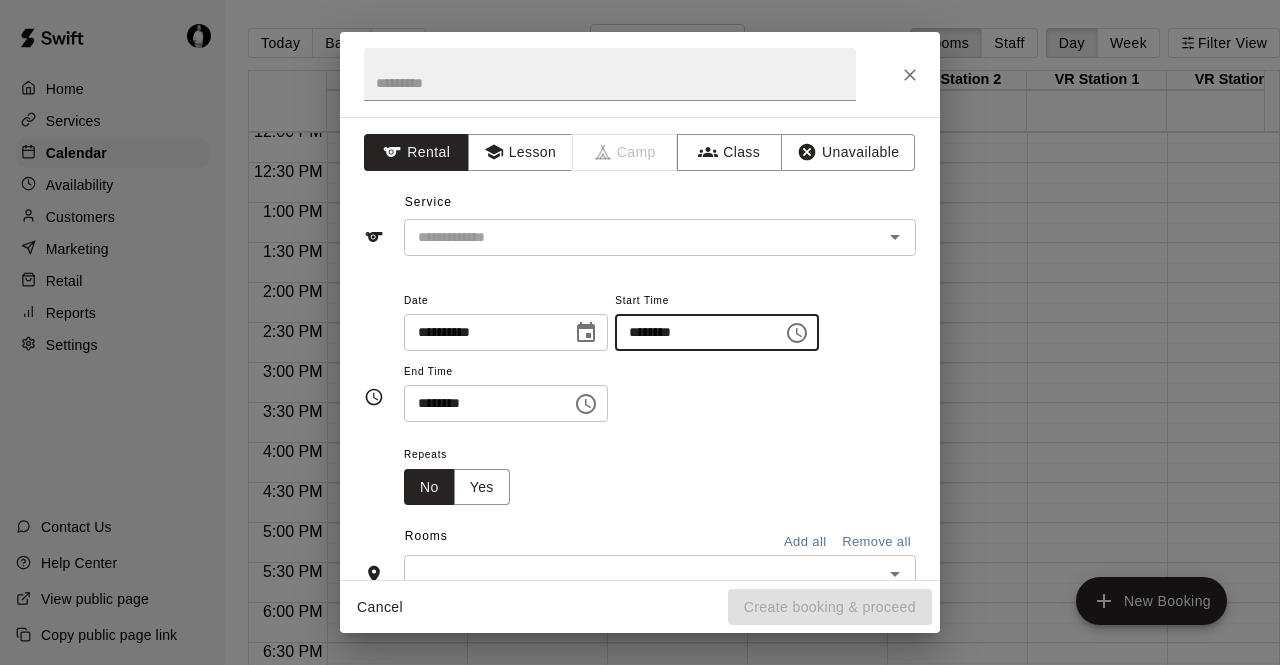type on "********" 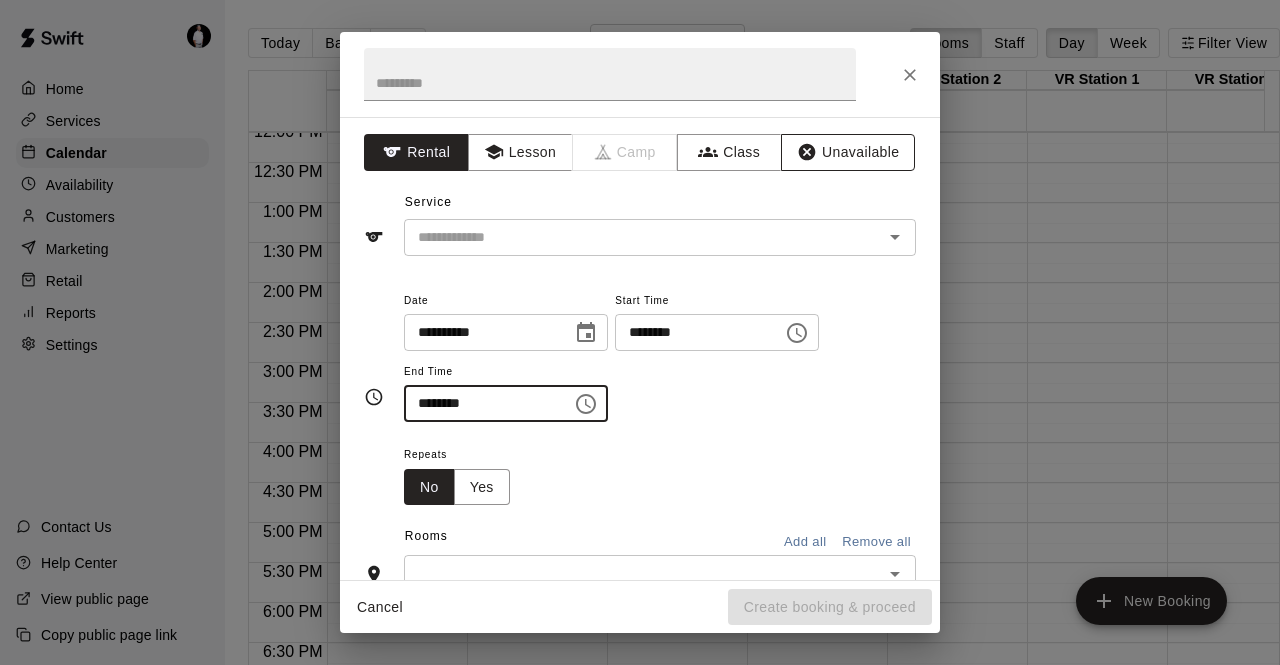 type on "********" 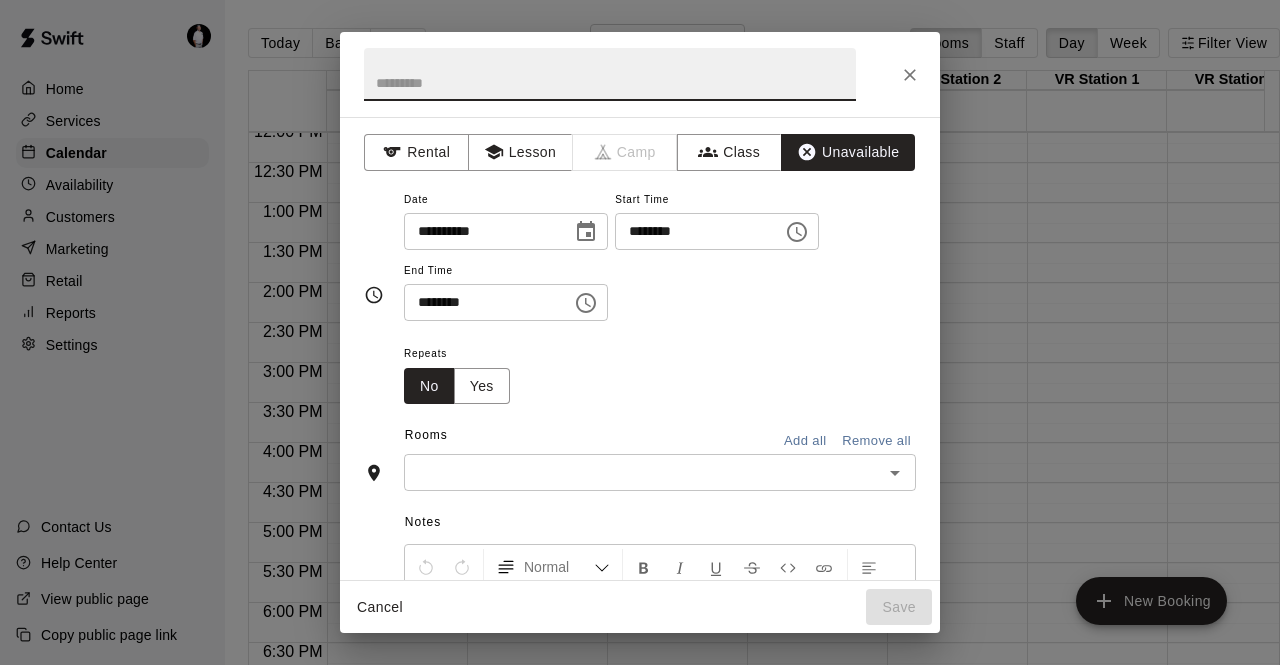 click at bounding box center [610, 74] 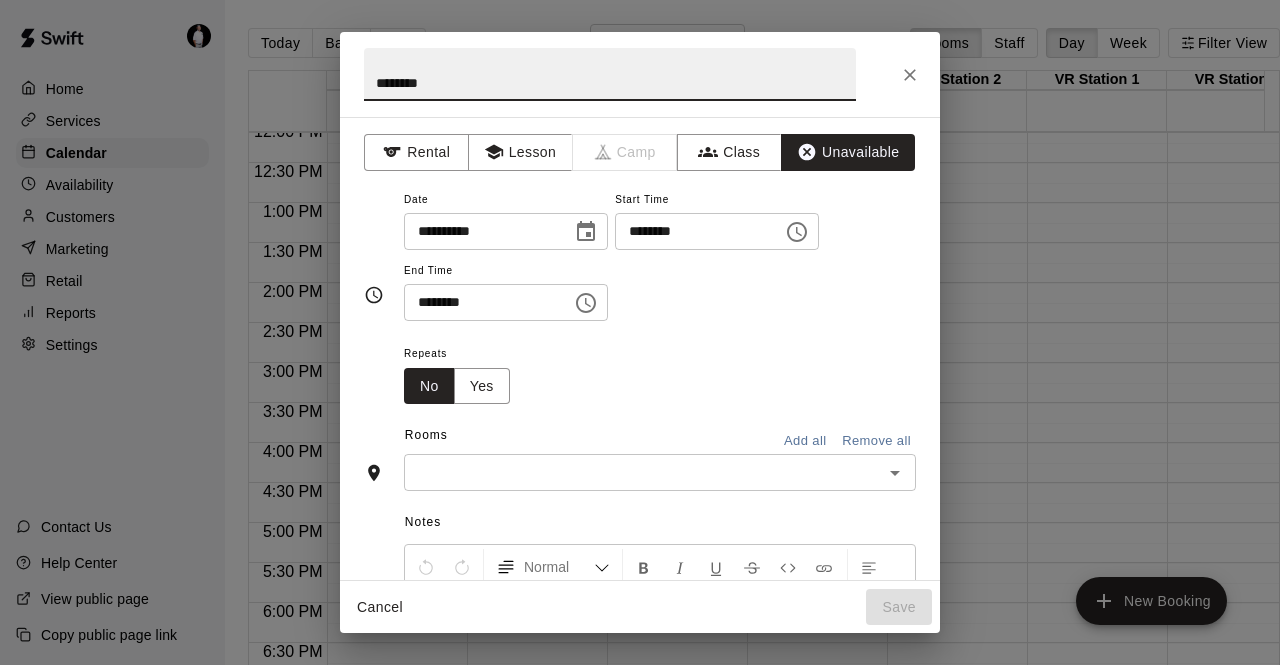 type on "********" 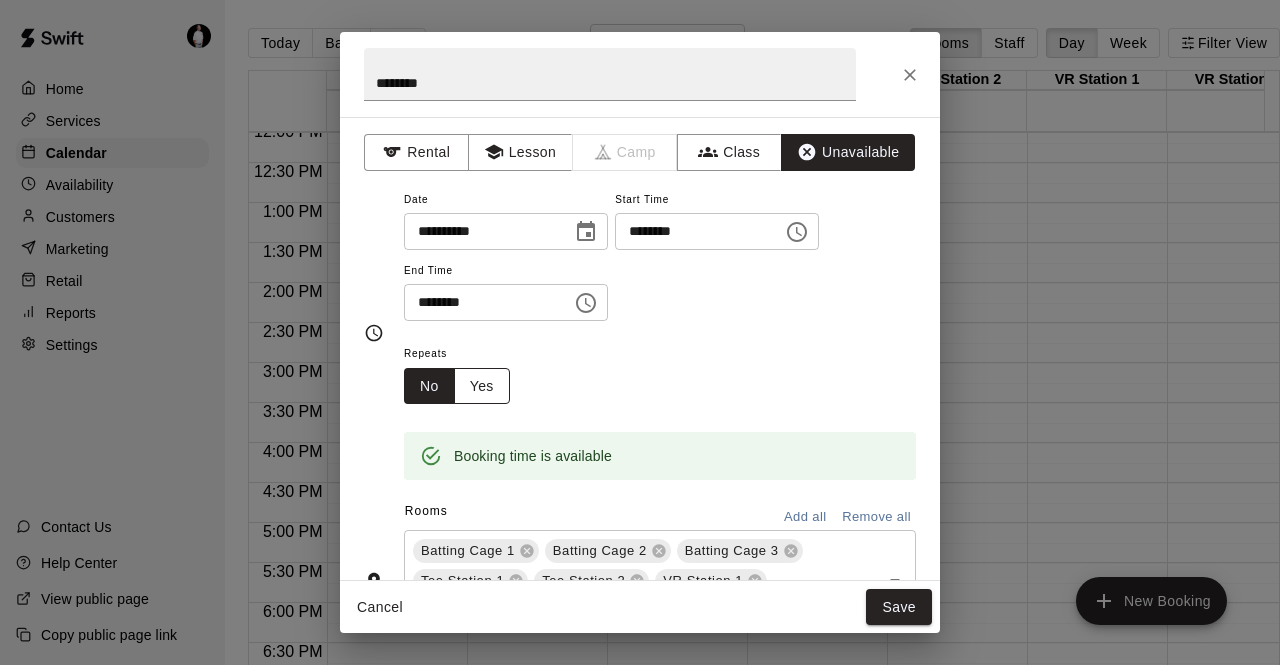 click on "Yes" at bounding box center (482, 386) 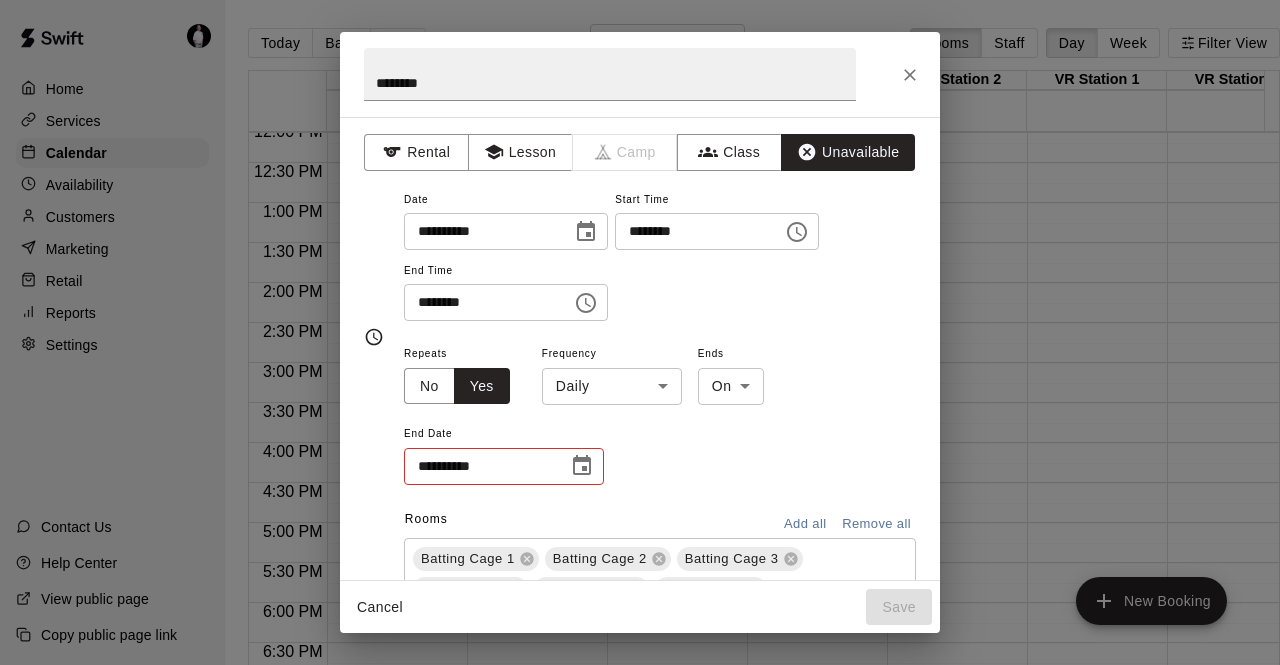 click 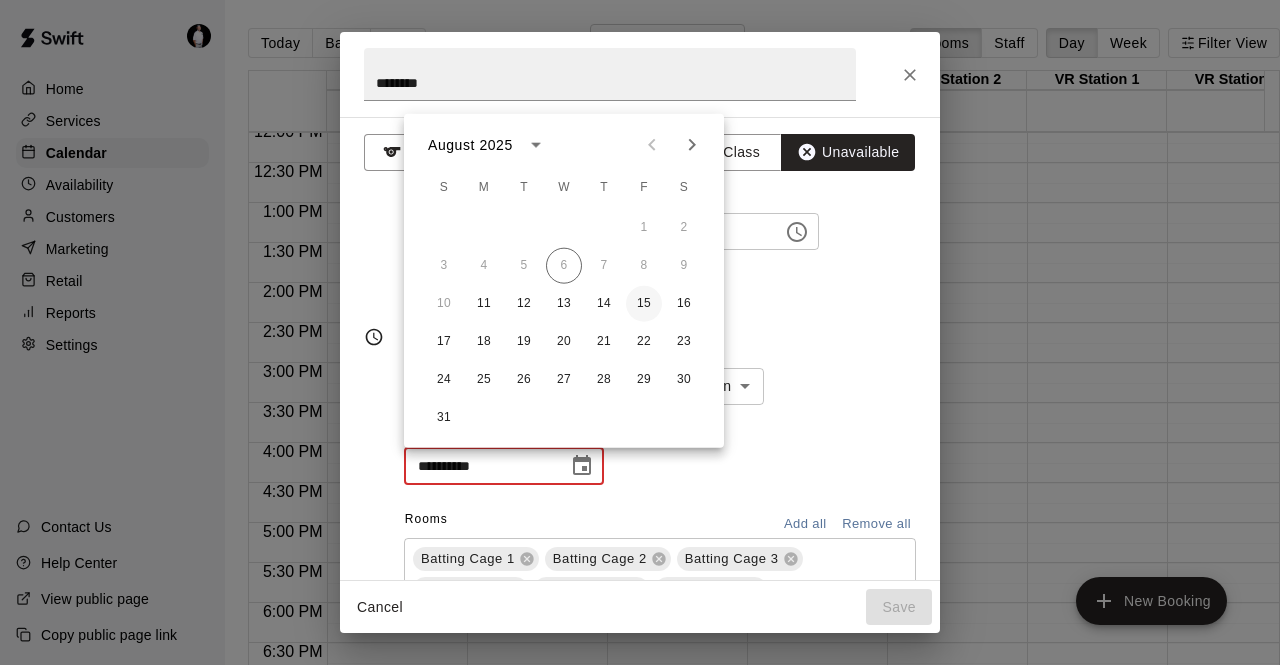 click on "15" at bounding box center (644, 304) 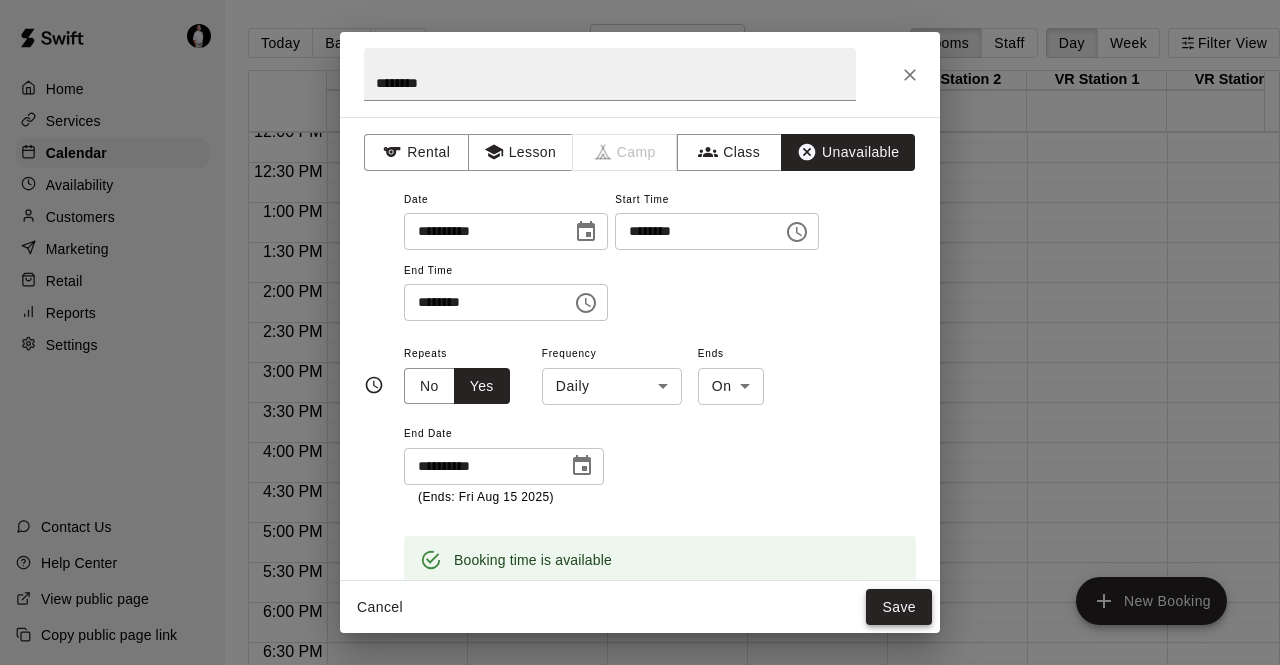 click on "Save" at bounding box center (899, 607) 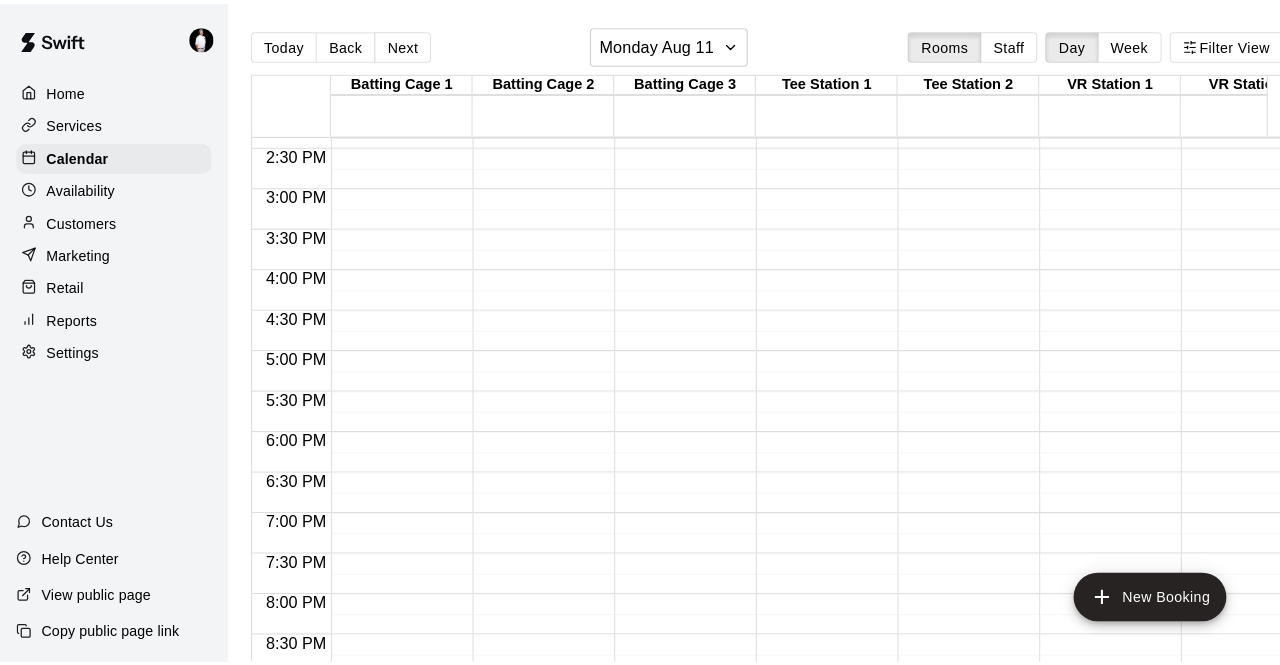 scroll, scrollTop: 1382, scrollLeft: 0, axis: vertical 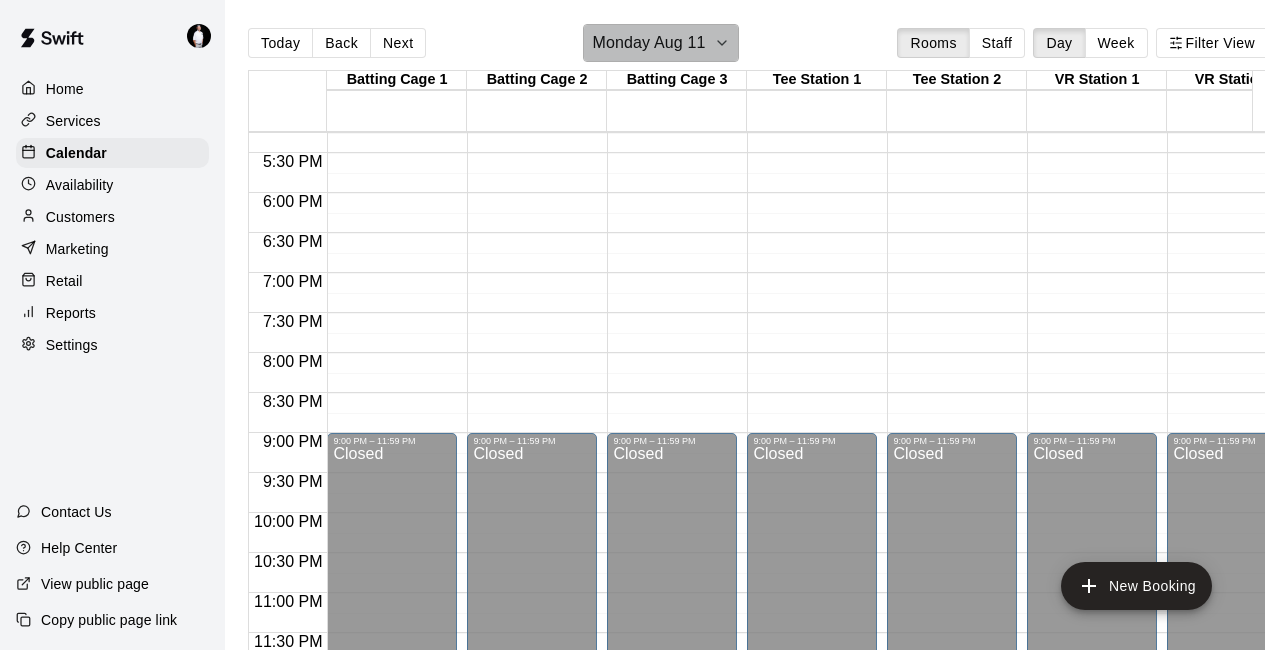 click 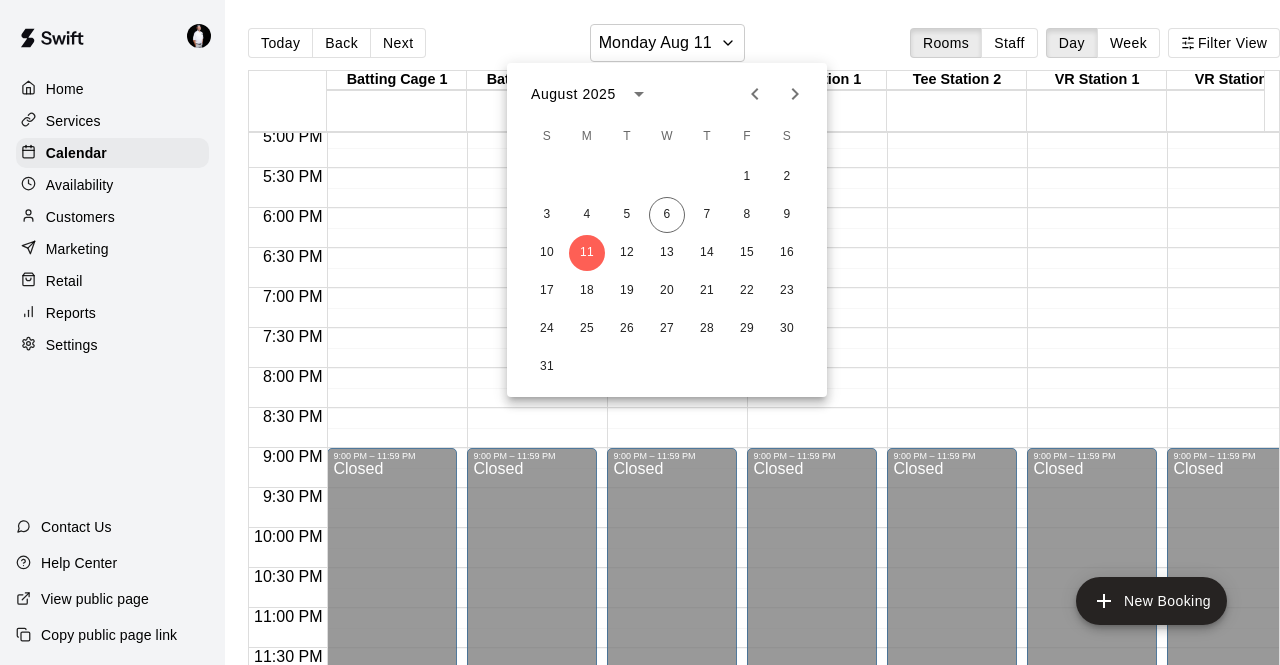 click at bounding box center [640, 332] 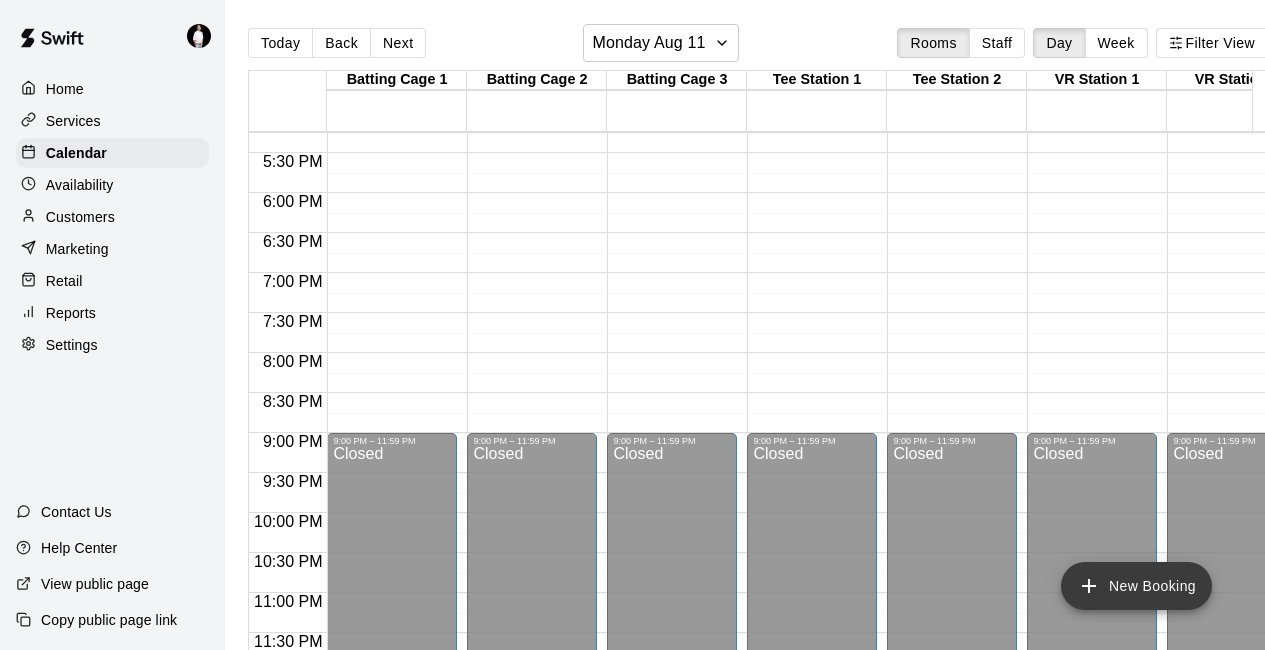 click on "New Booking" at bounding box center [1136, 586] 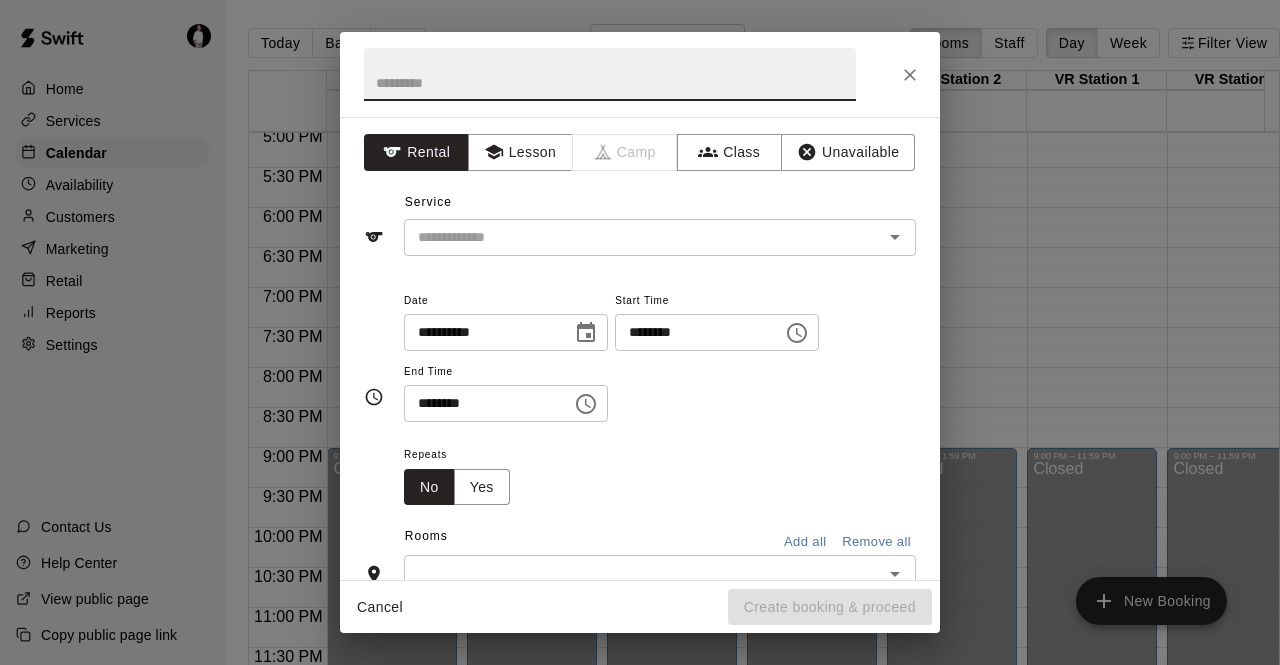 click on "********" at bounding box center [692, 332] 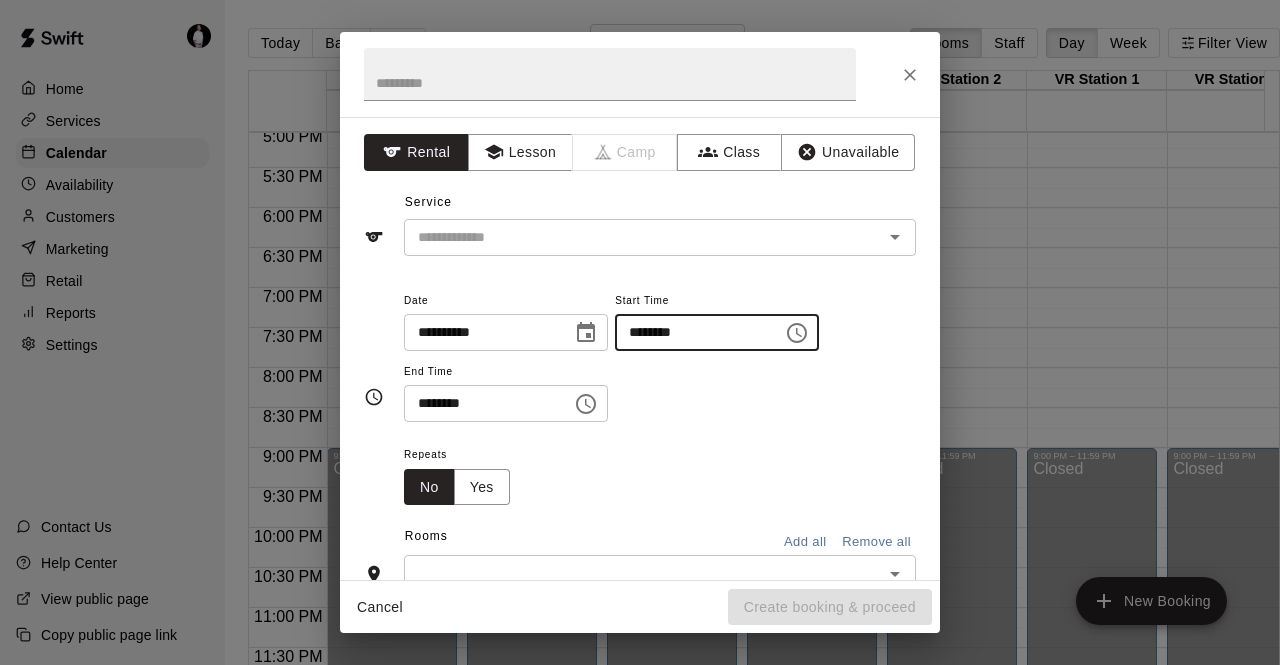 click on "********" at bounding box center (481, 403) 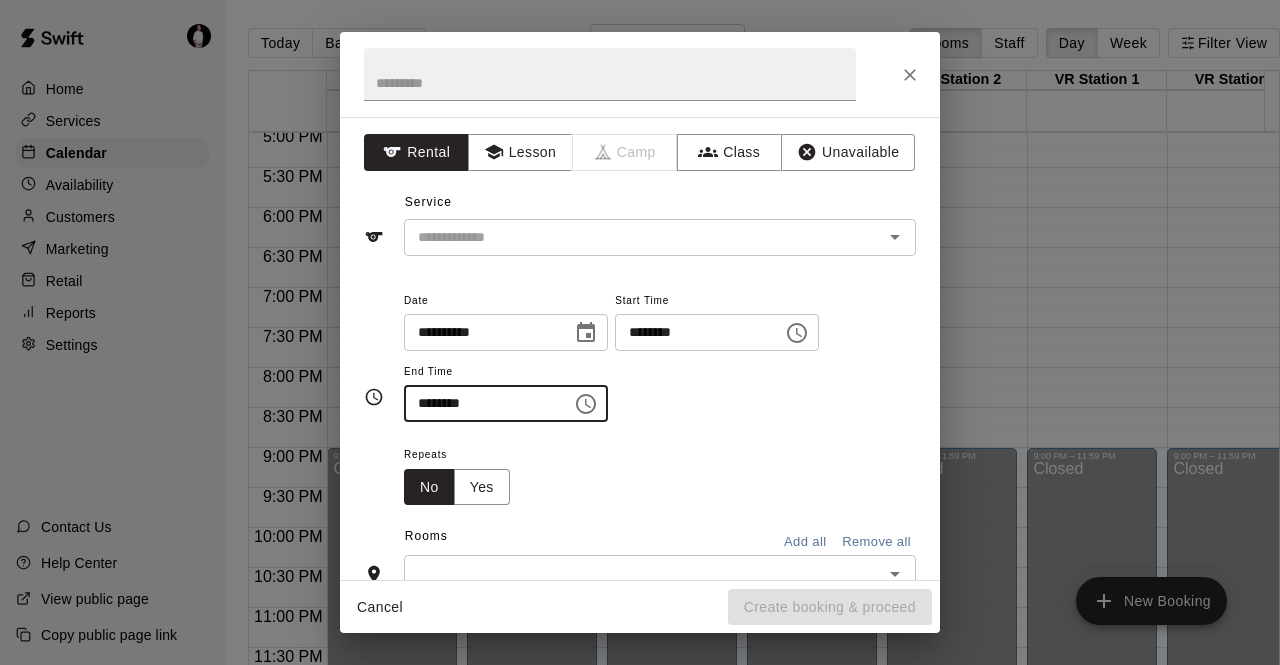 click on "********" at bounding box center (692, 332) 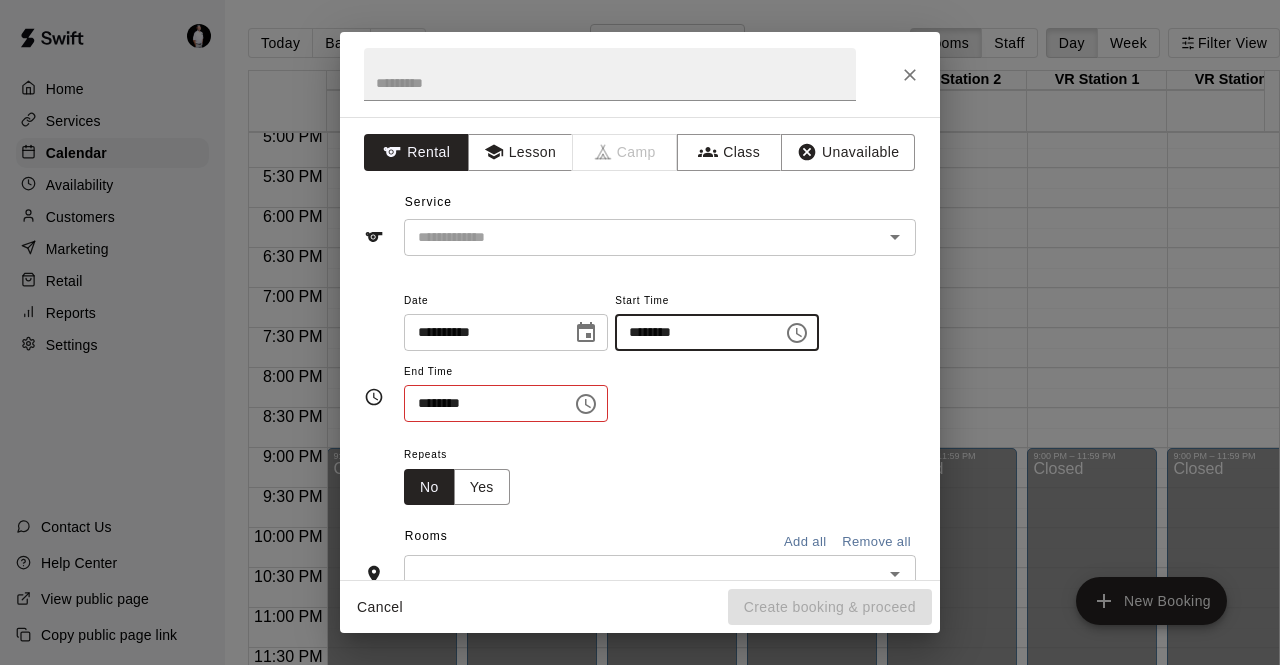 type on "********" 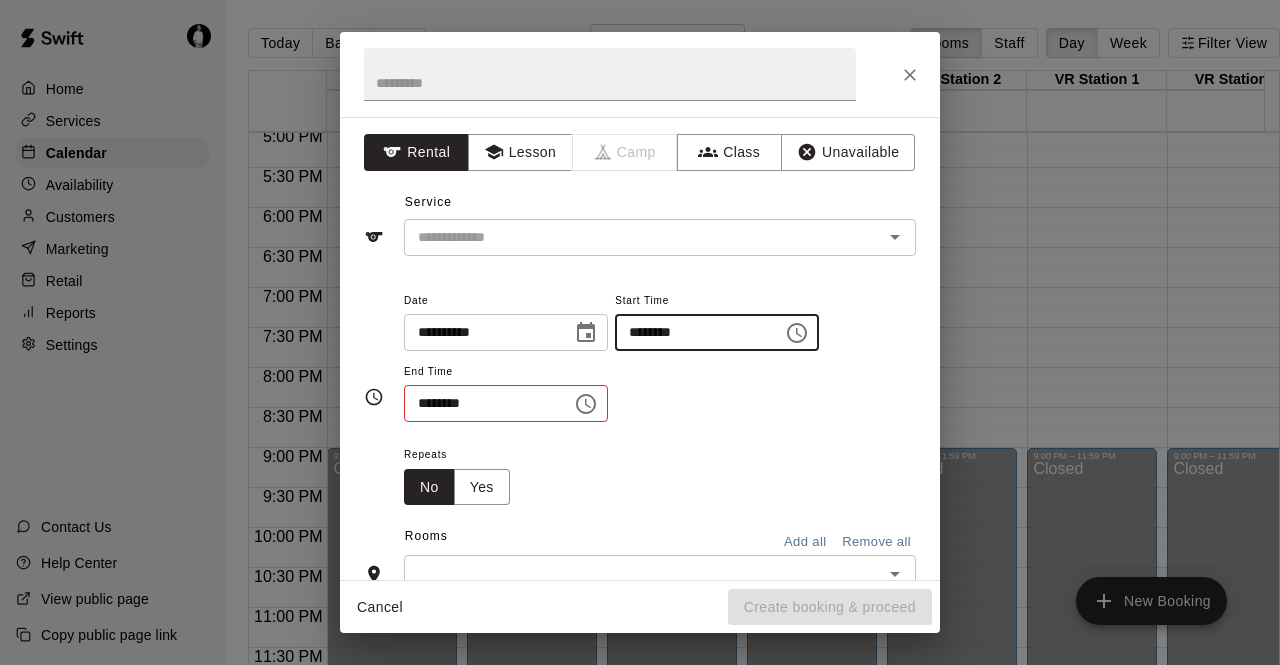 click on "********" at bounding box center (481, 403) 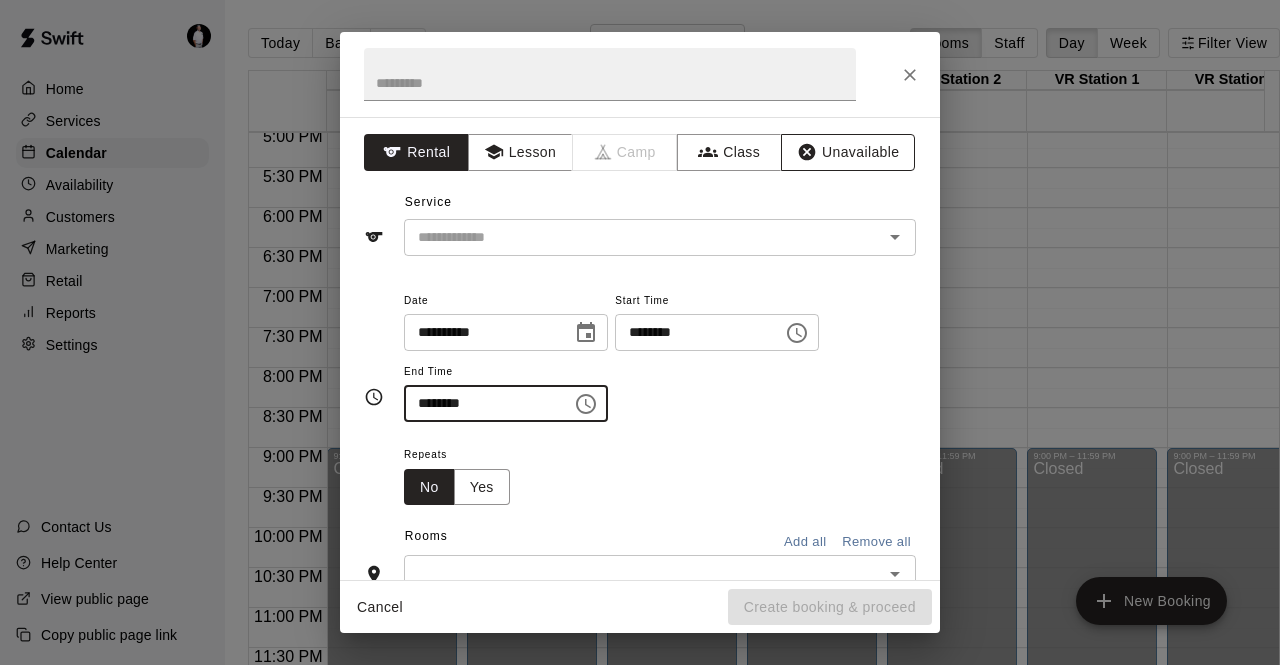 type on "********" 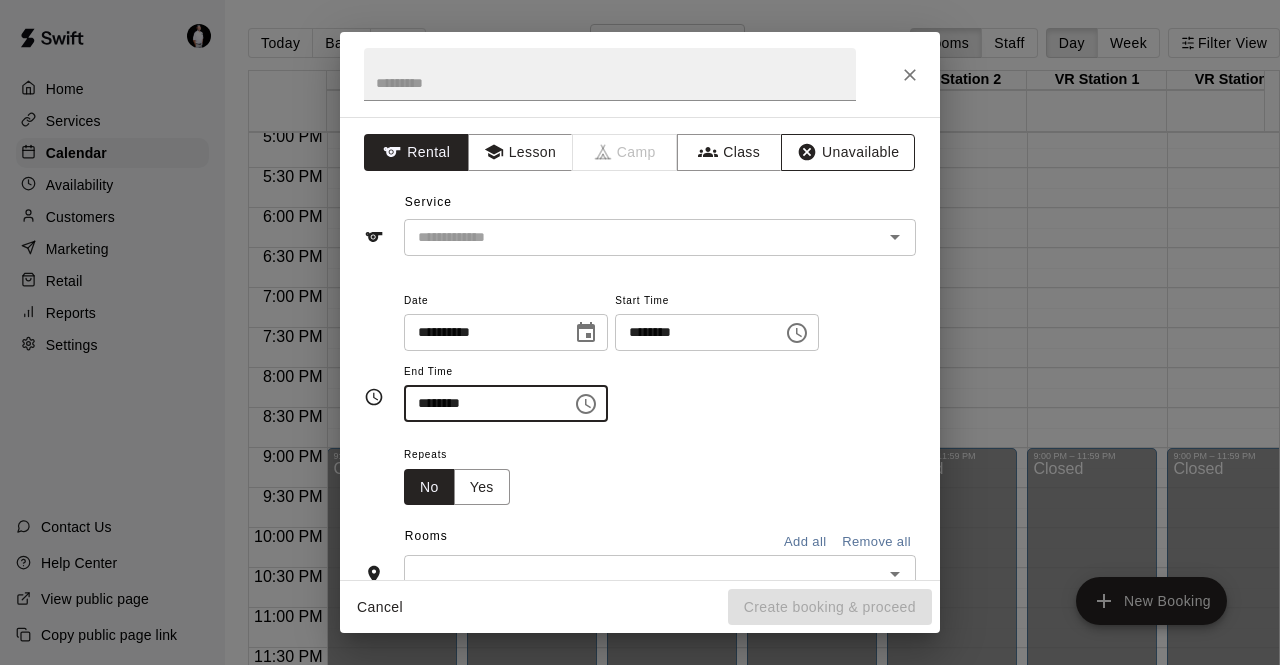 click on "Unavailable" at bounding box center (848, 152) 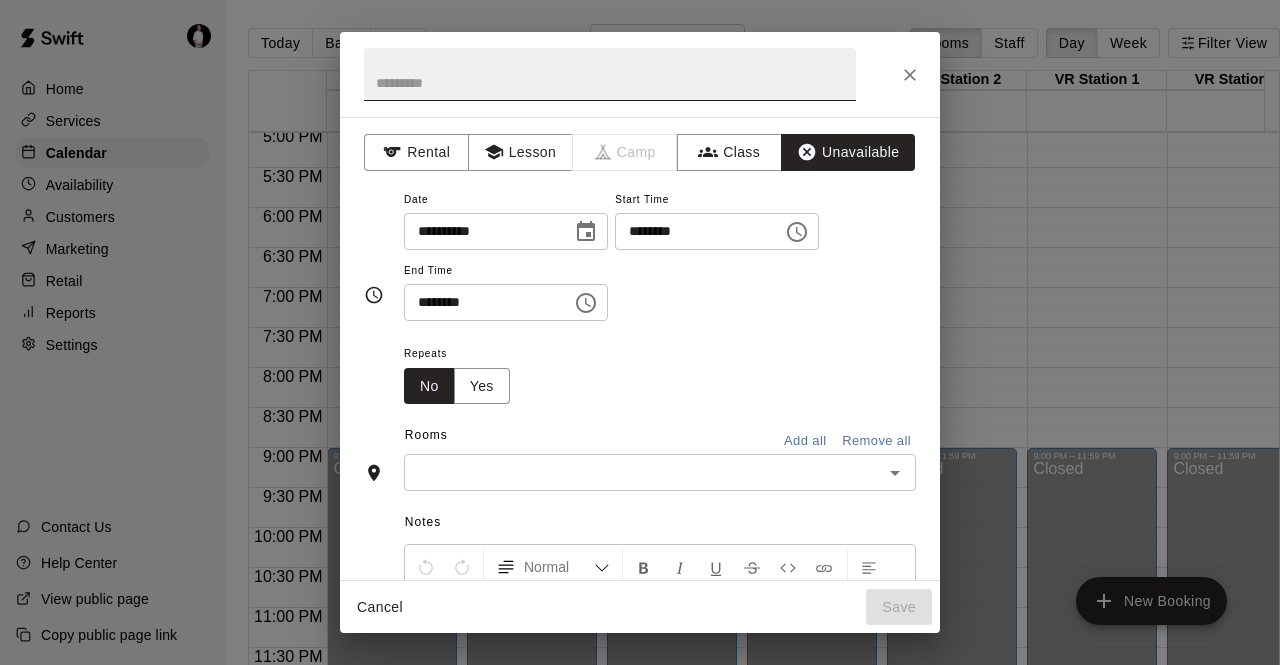 click at bounding box center (610, 74) 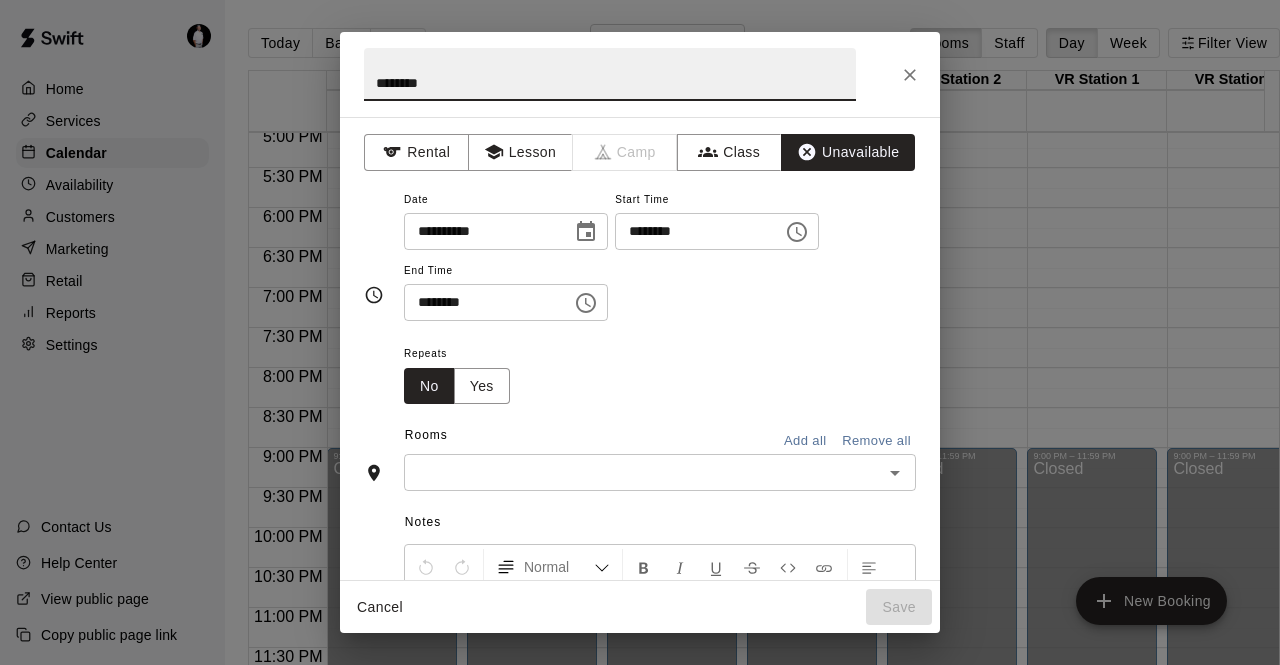 type on "********" 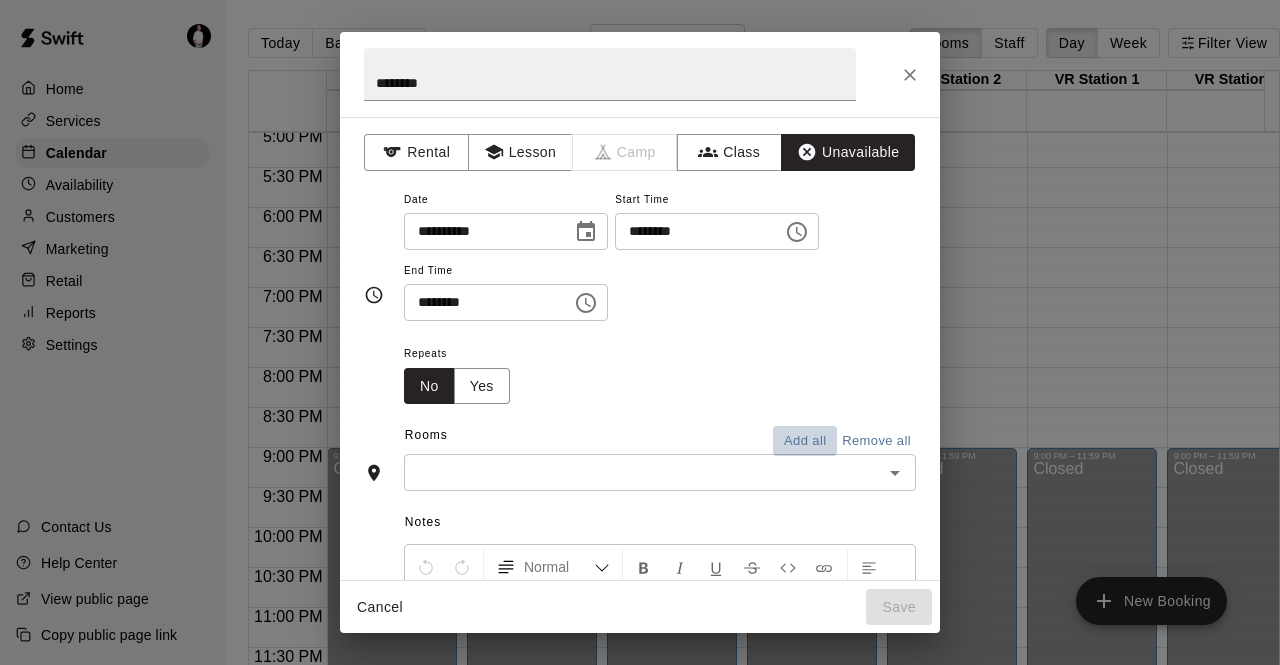click on "Add all" at bounding box center (805, 441) 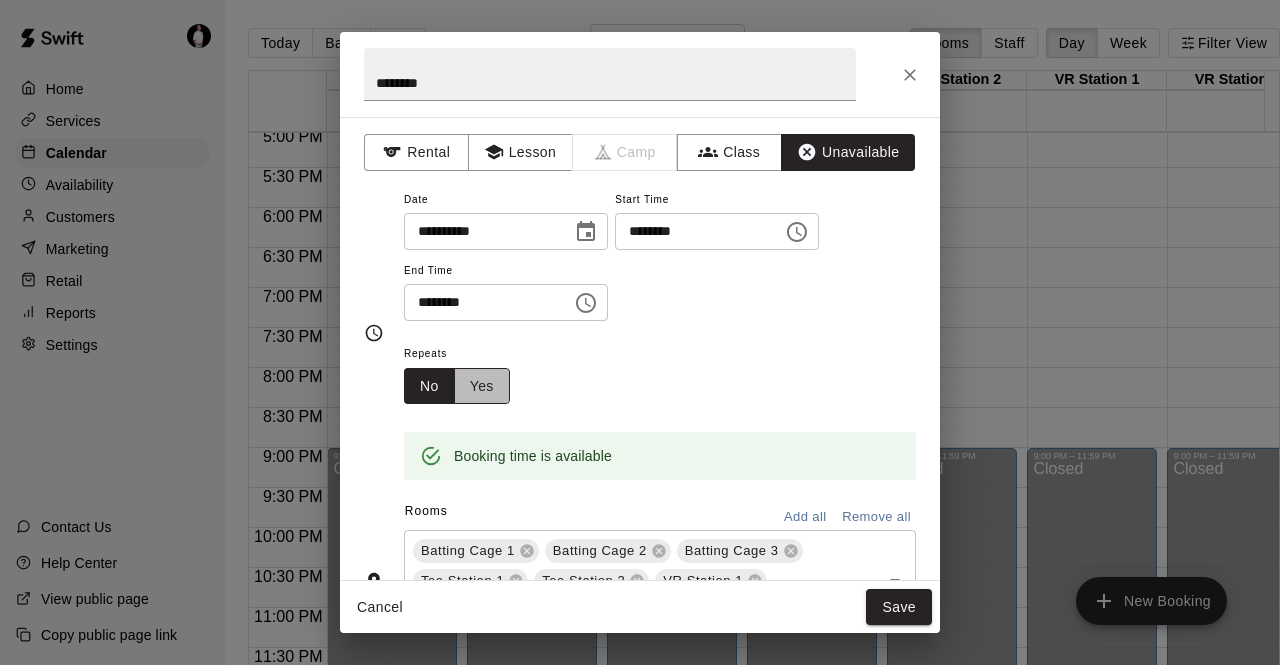 click on "Yes" at bounding box center (482, 386) 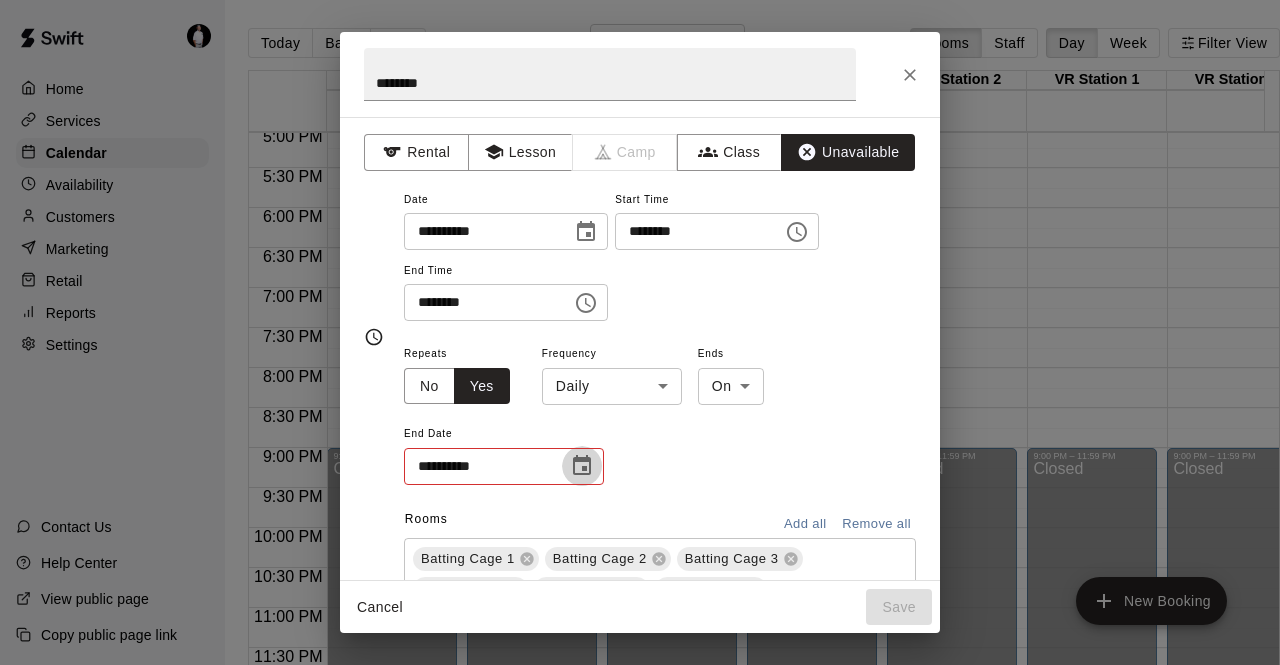 click 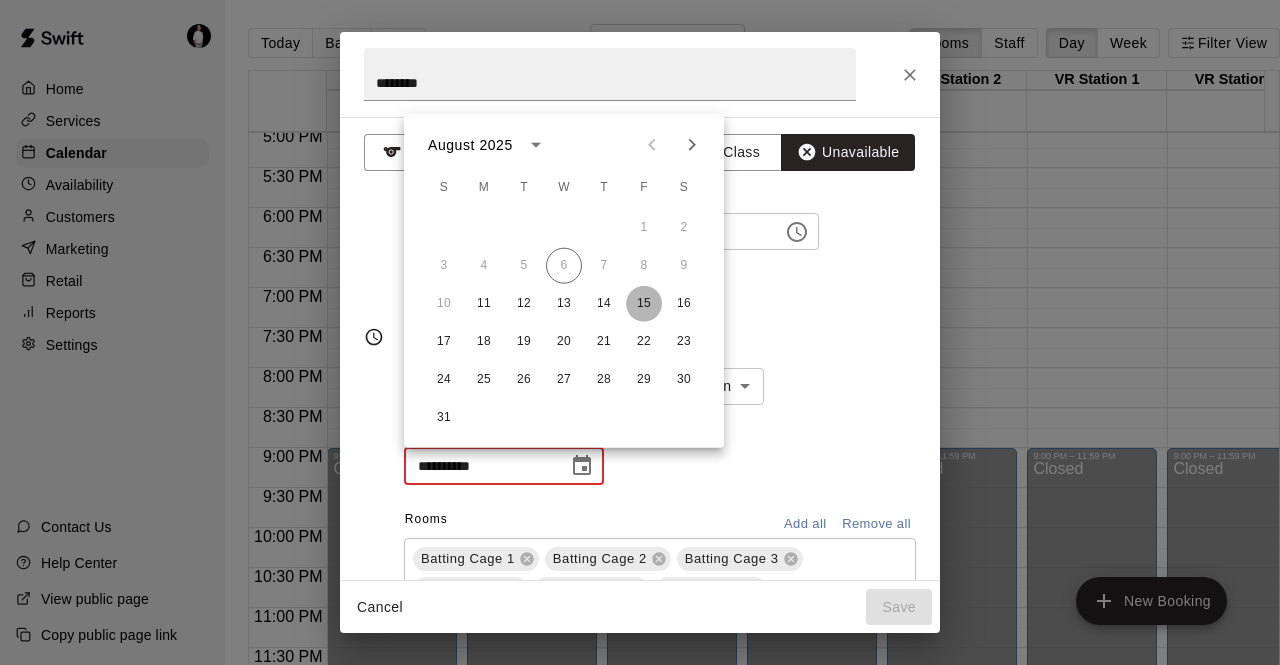 click on "15" at bounding box center [644, 304] 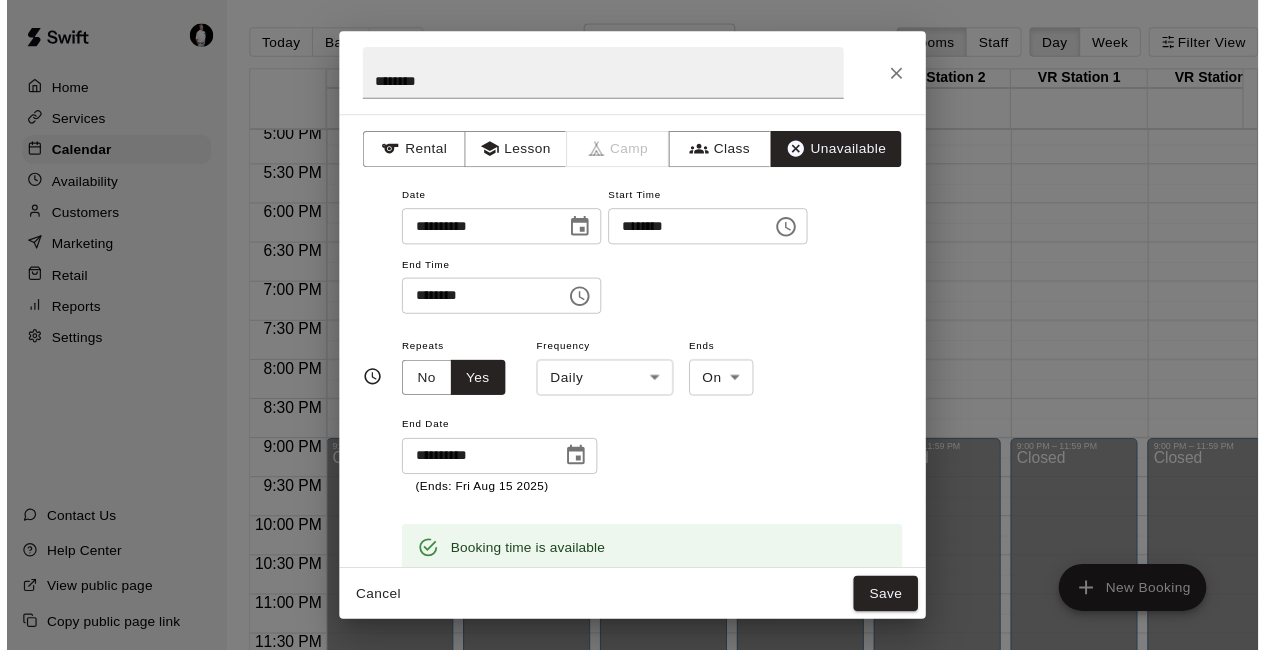 scroll, scrollTop: 213, scrollLeft: 0, axis: vertical 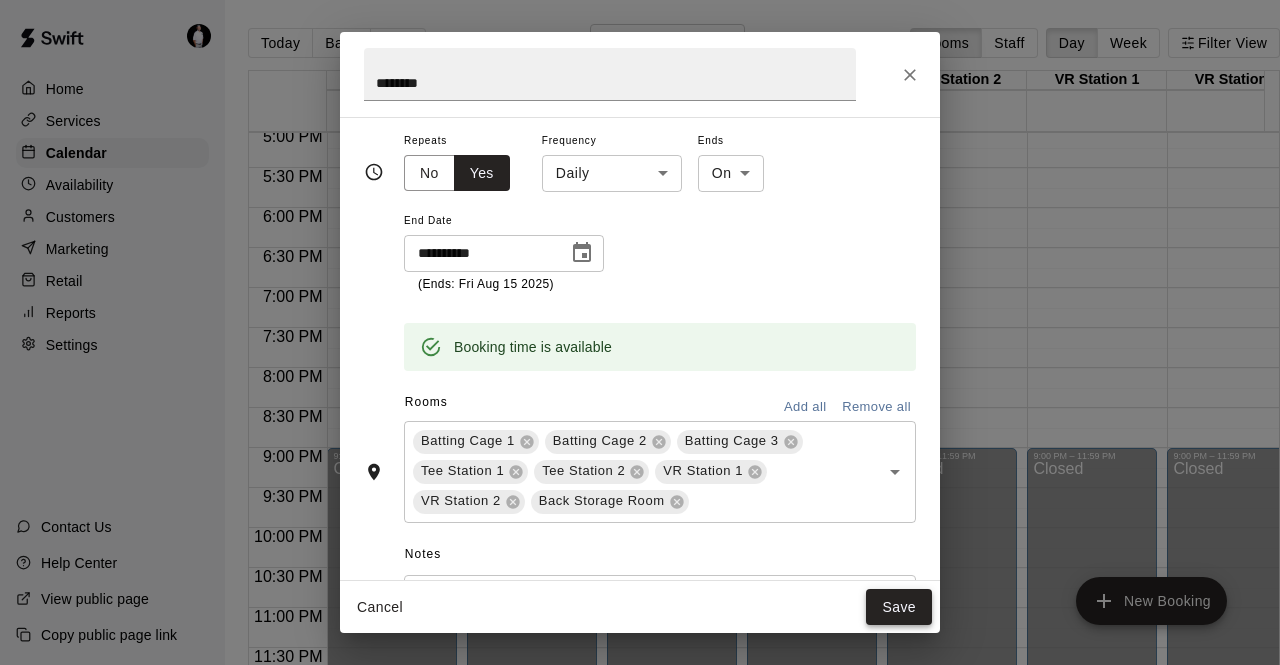 click on "Save" at bounding box center [899, 607] 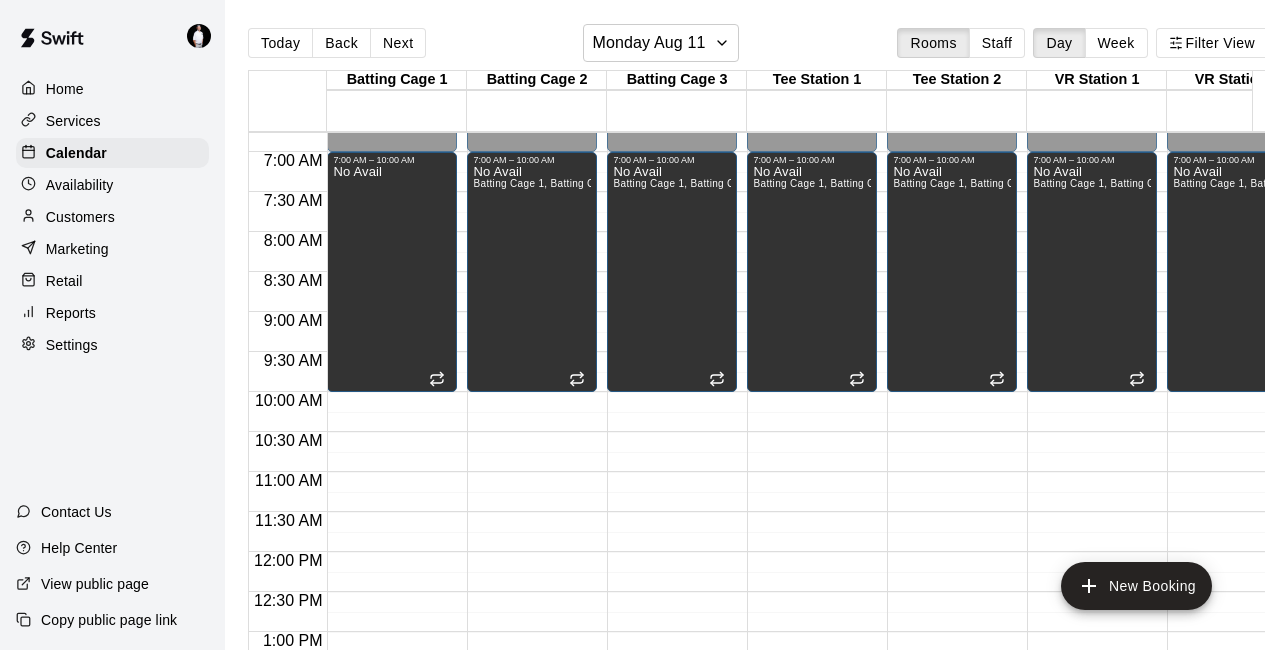 scroll, scrollTop: 310, scrollLeft: 15, axis: both 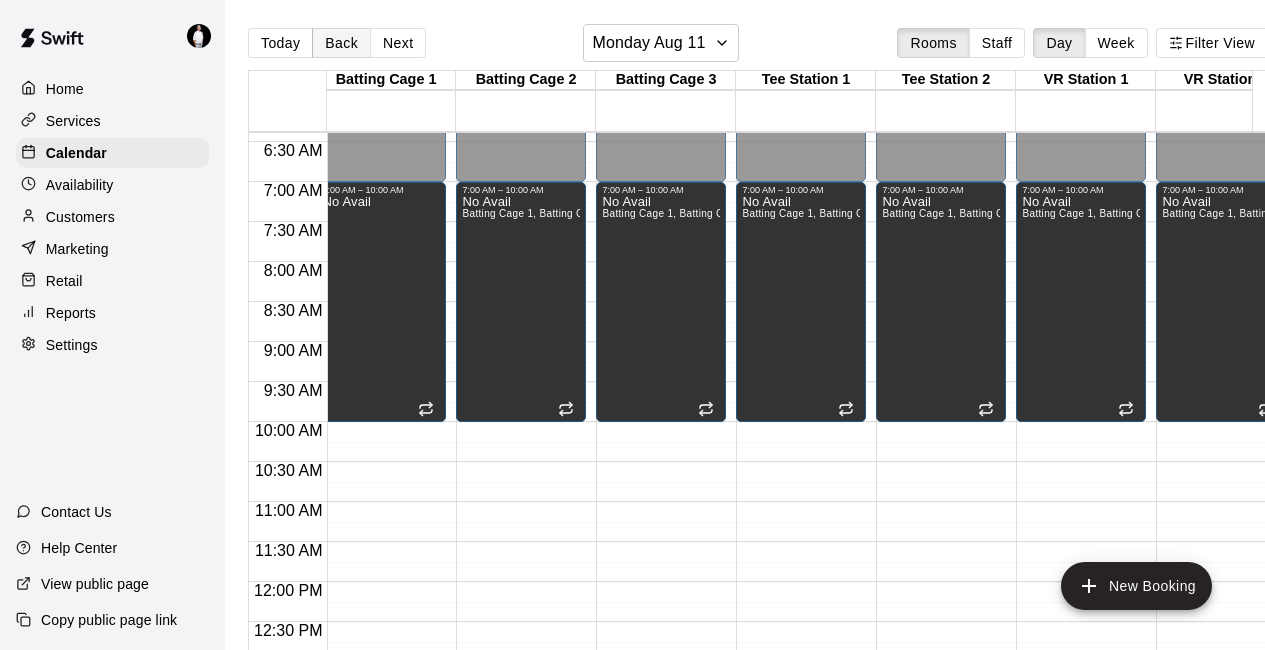 click on "Back" at bounding box center [341, 43] 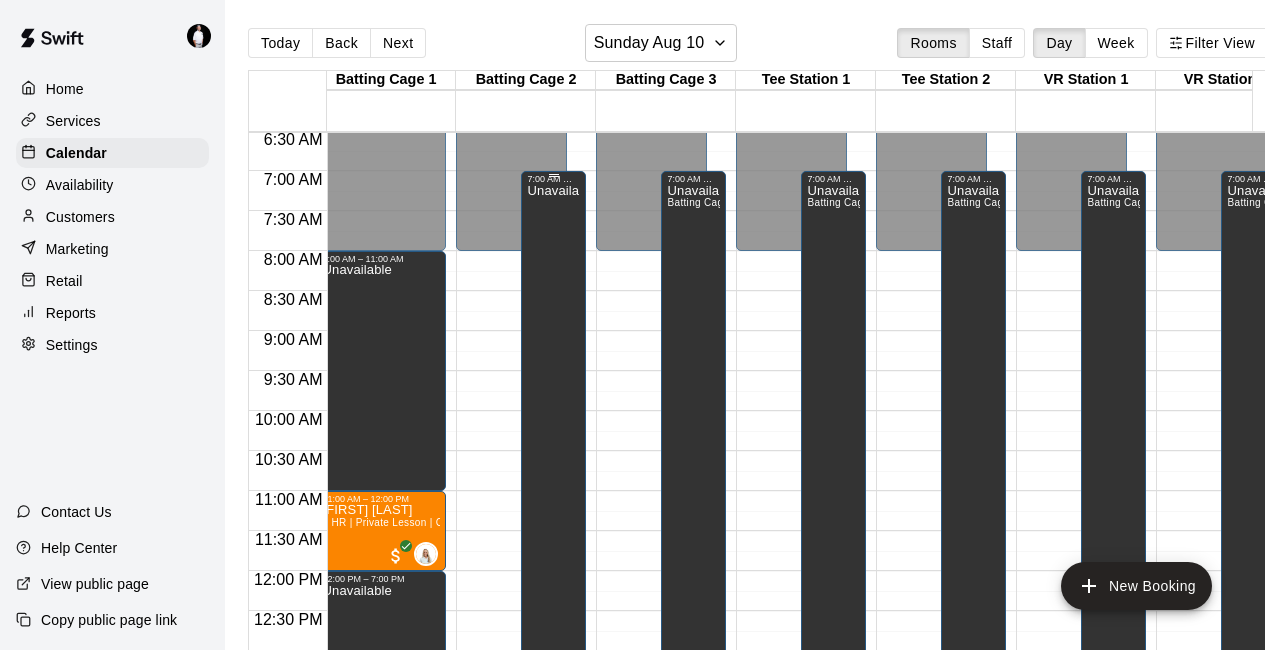 scroll, scrollTop: 565, scrollLeft: 11, axis: both 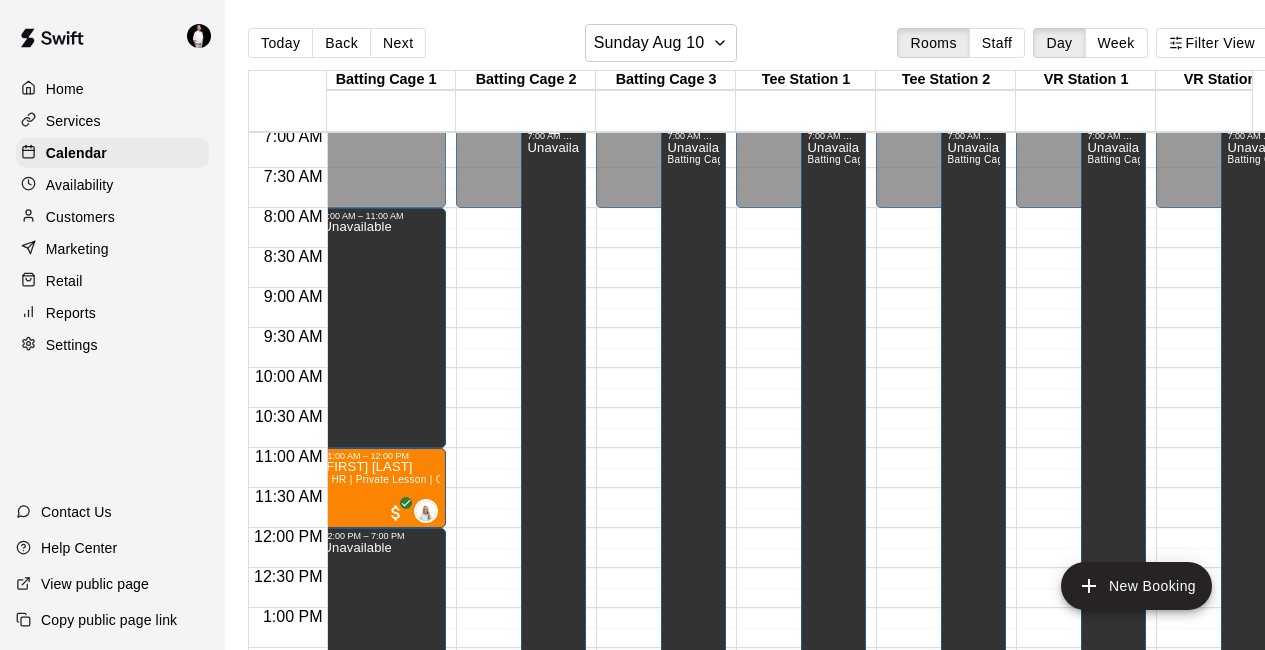 click on "Unavailable" at bounding box center (553, 466) 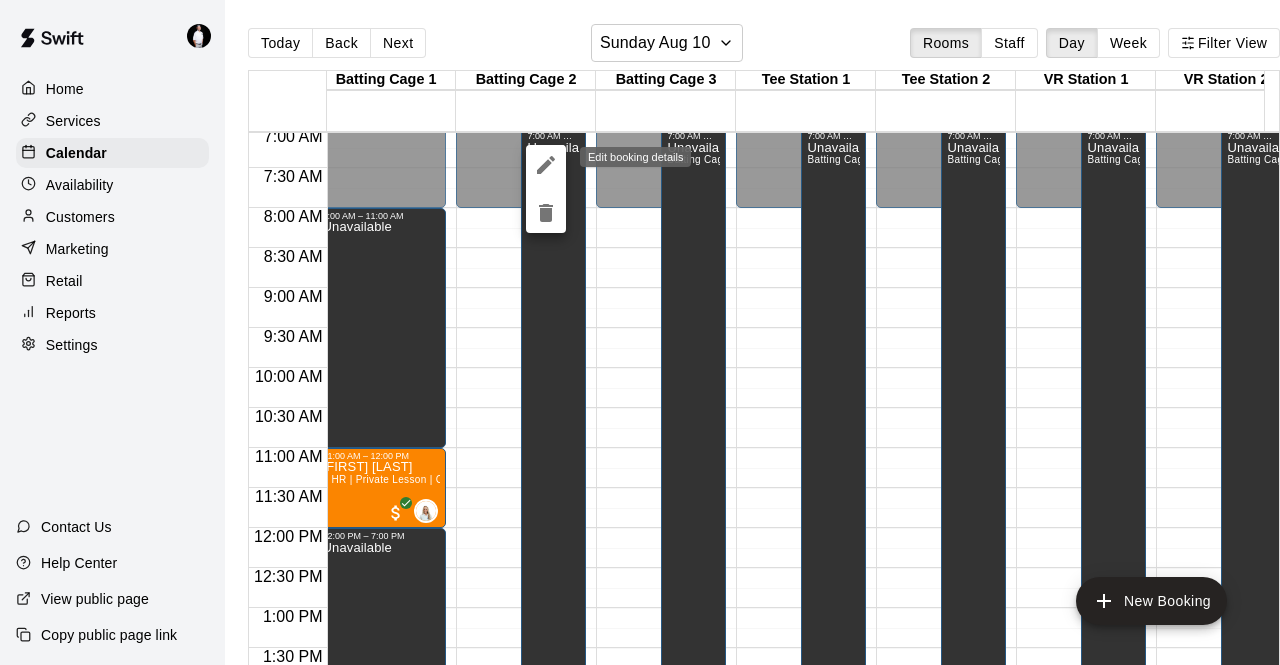 click 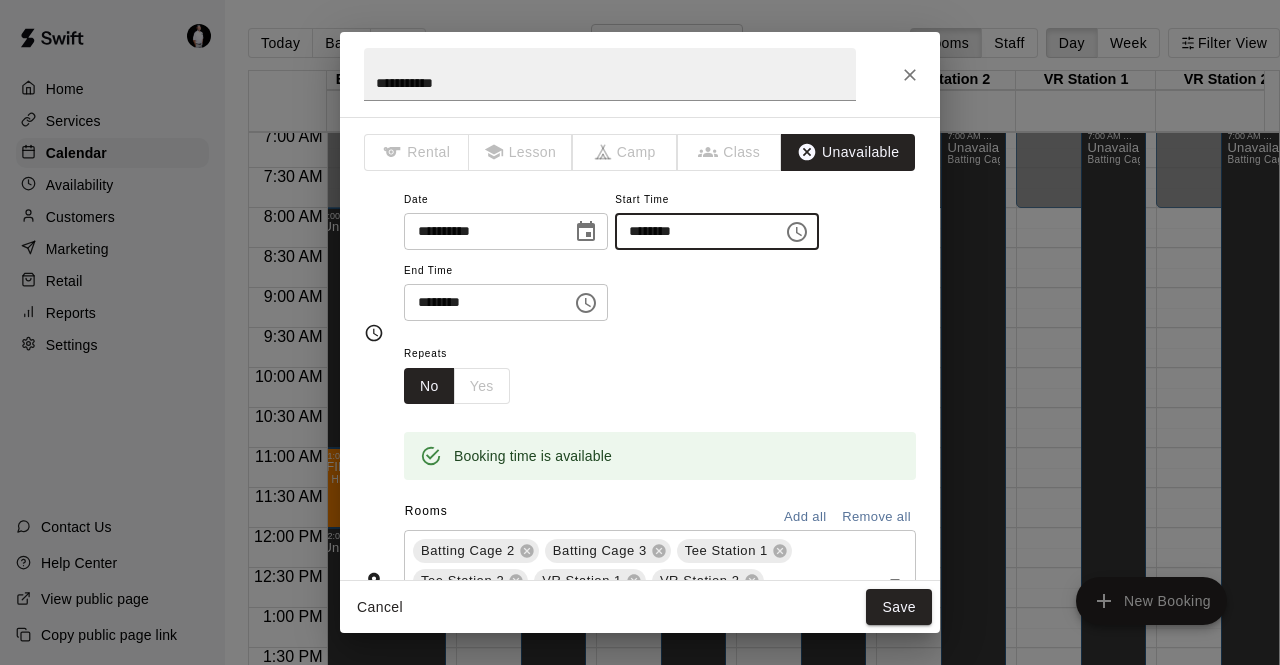 click on "********" at bounding box center [692, 231] 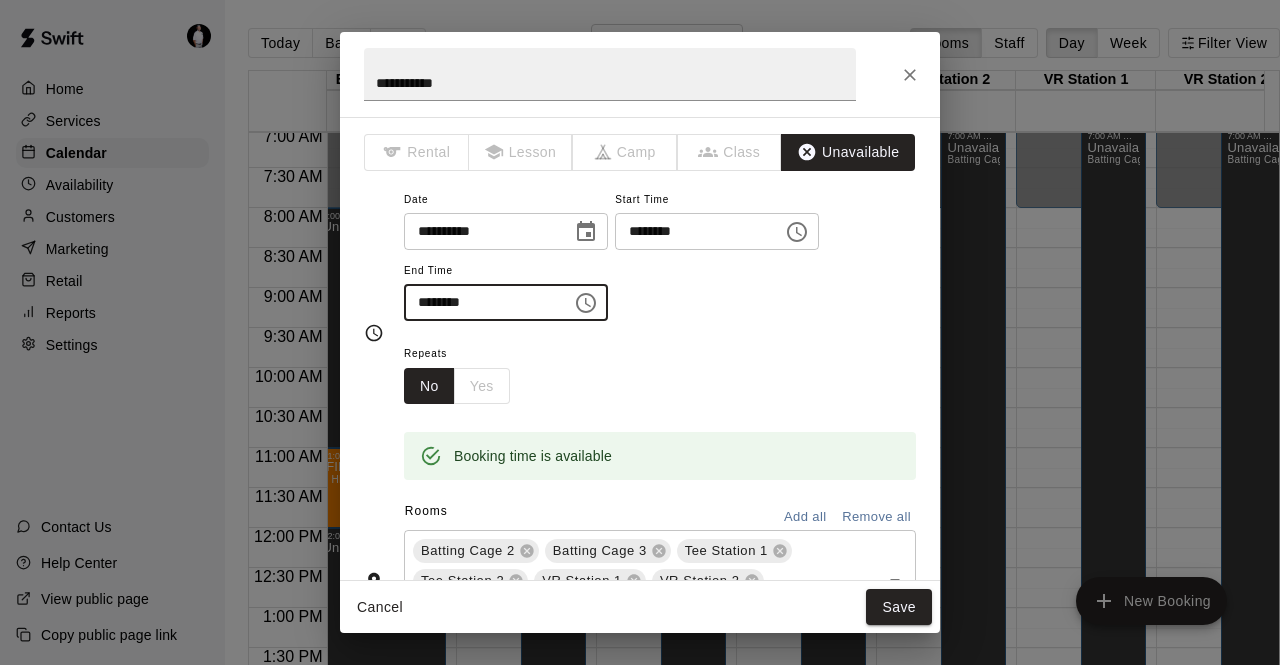 type on "********" 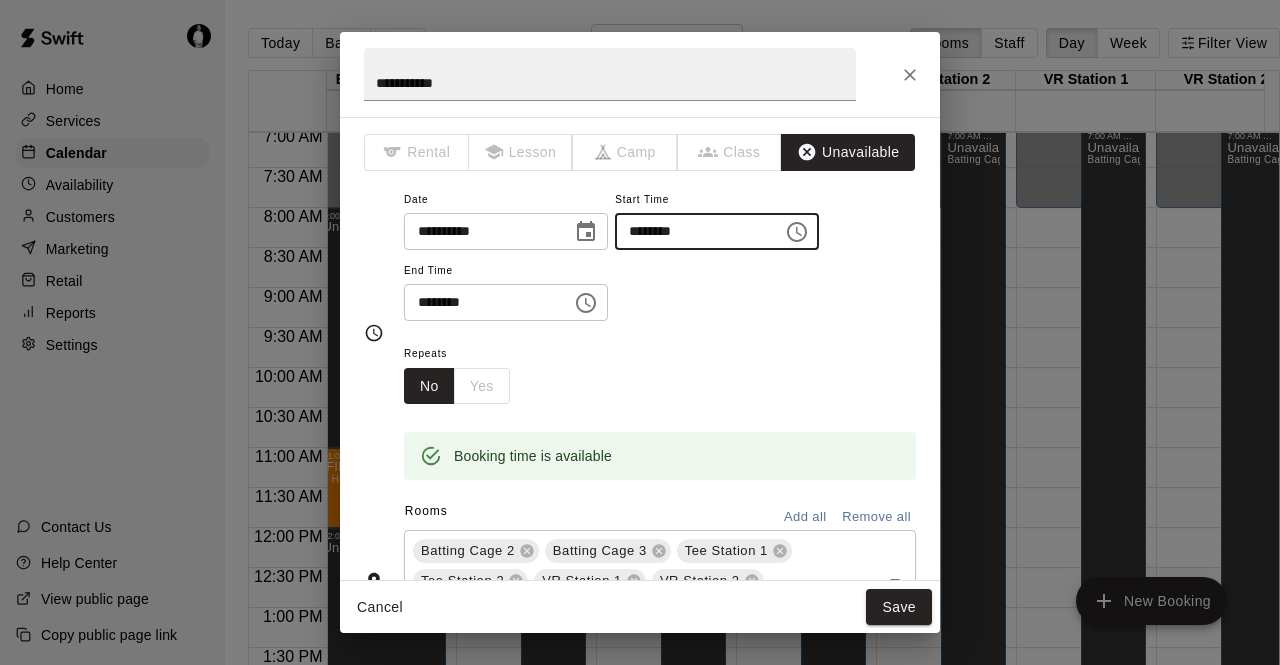 type on "********" 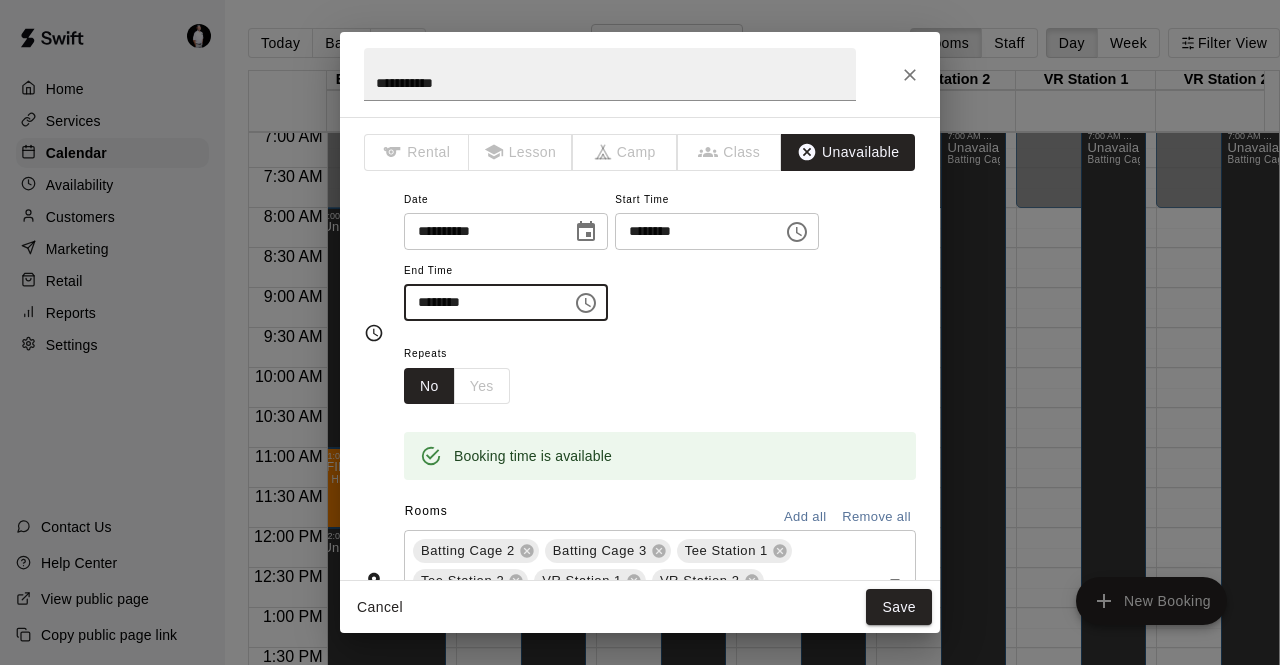 click on "********" at bounding box center (481, 302) 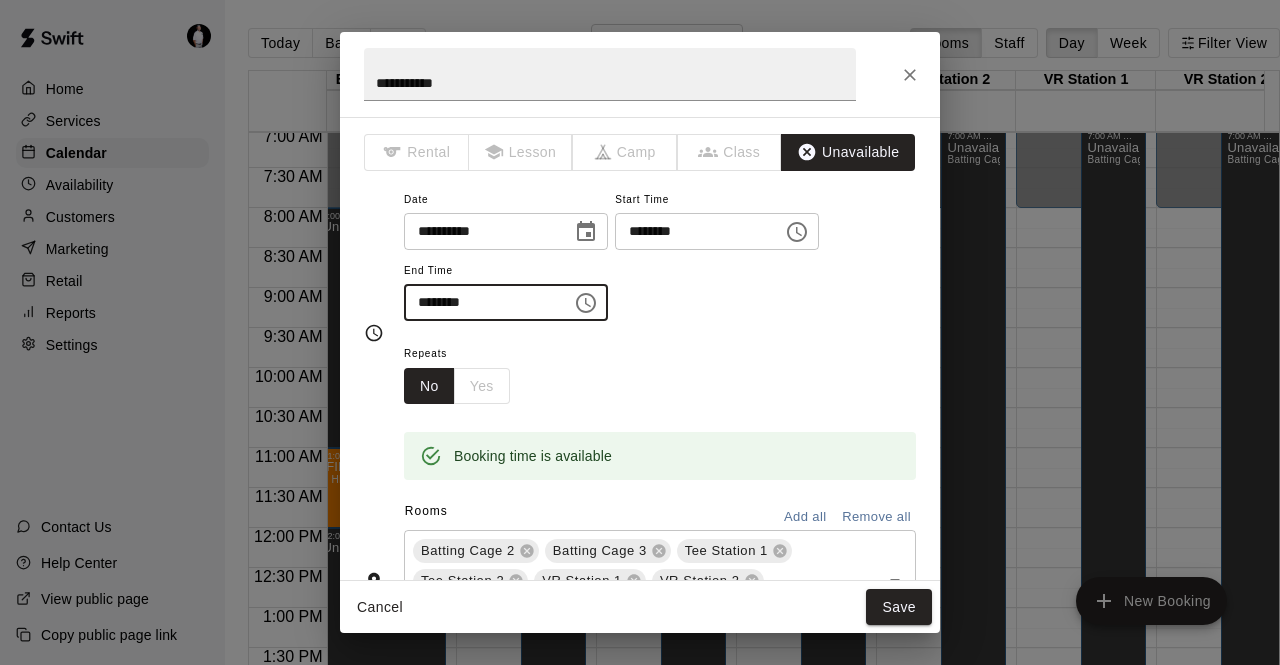 click on "********" at bounding box center (481, 302) 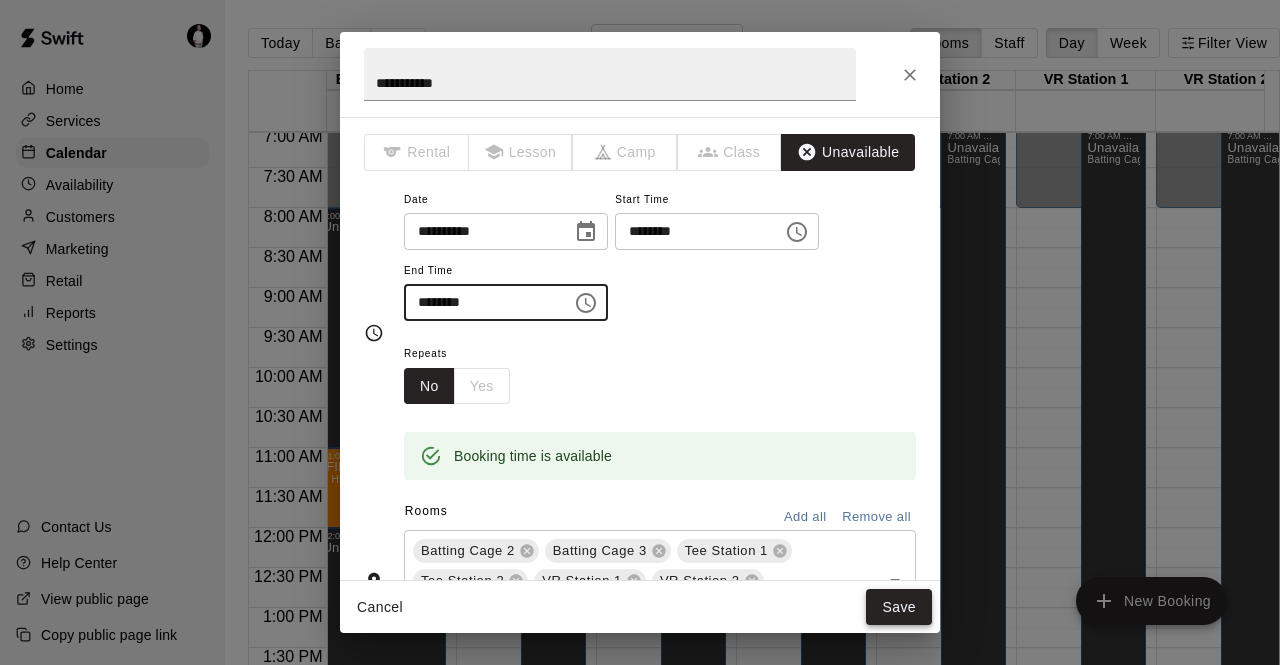 type on "********" 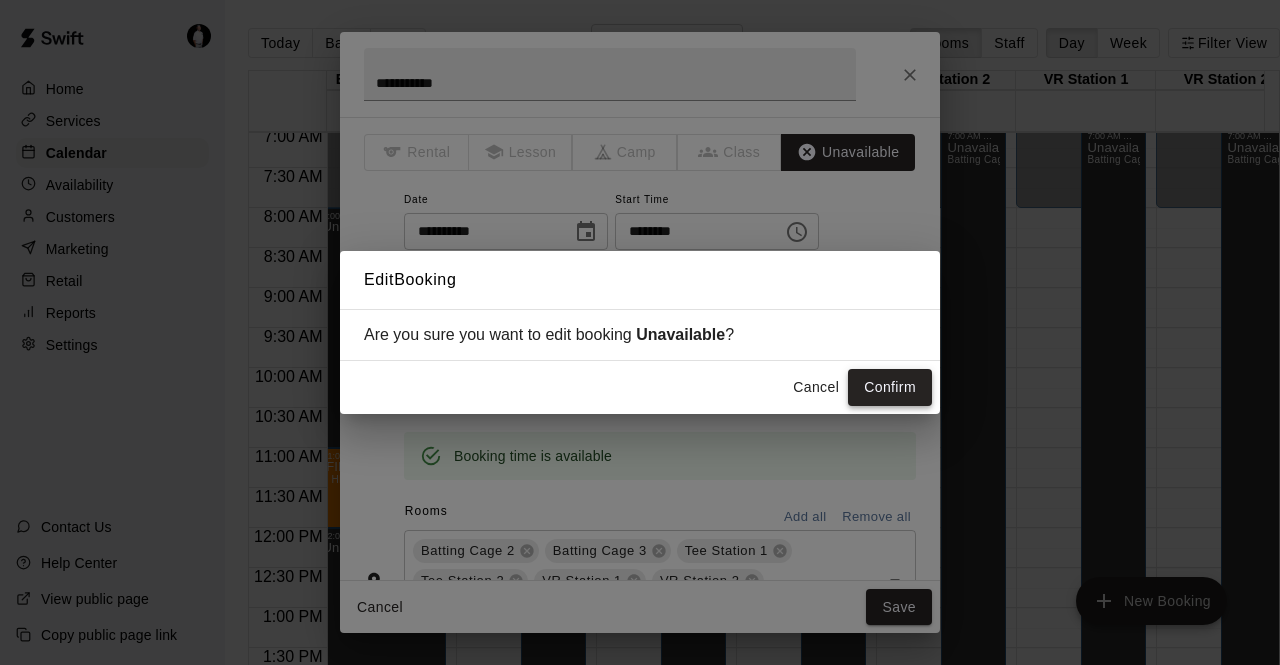 click on "Confirm" at bounding box center [890, 387] 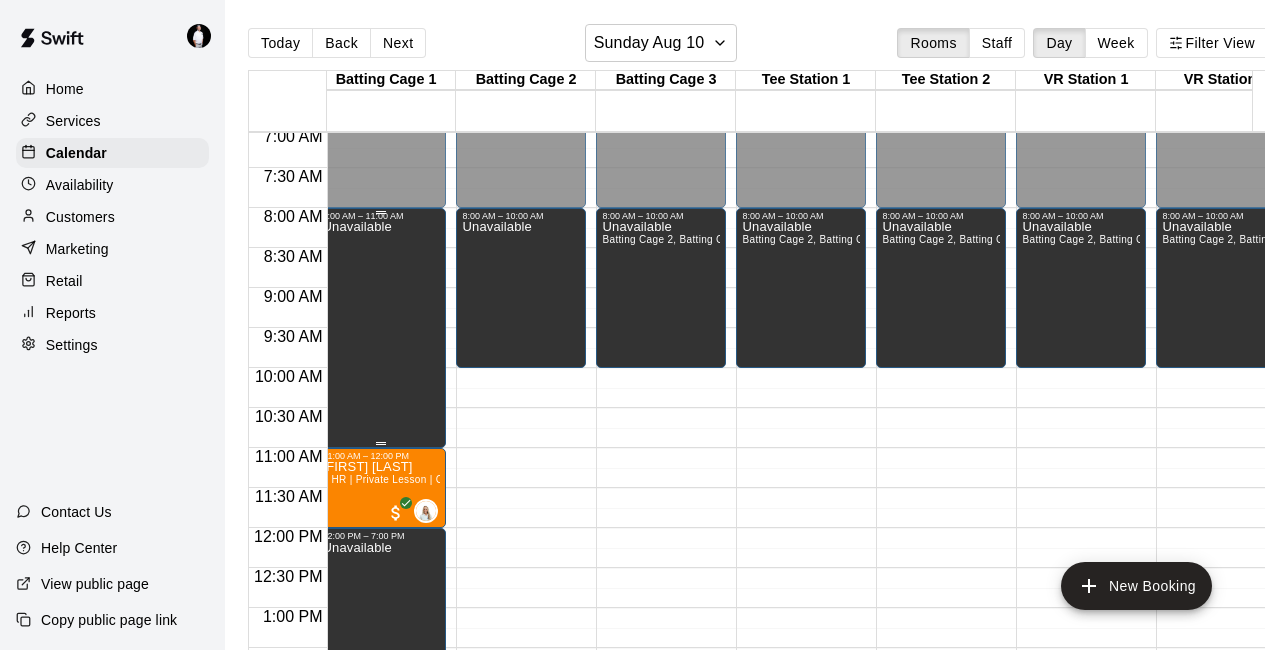 click on "Unavailable" at bounding box center (356, 546) 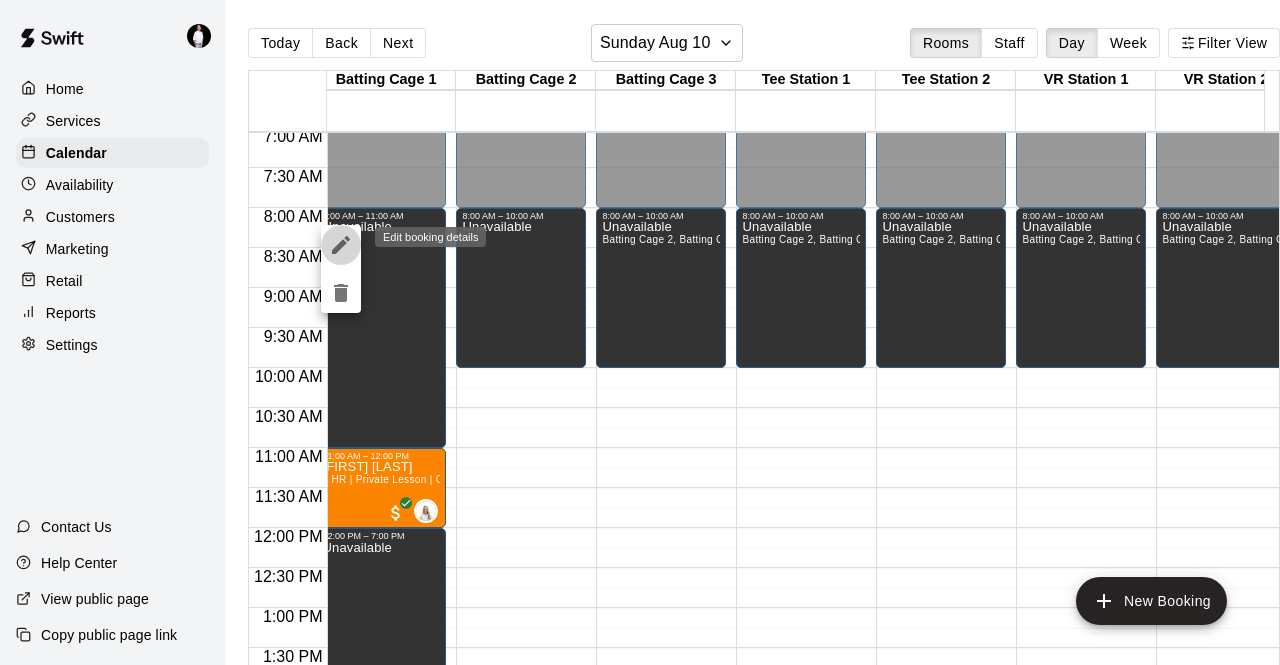 click 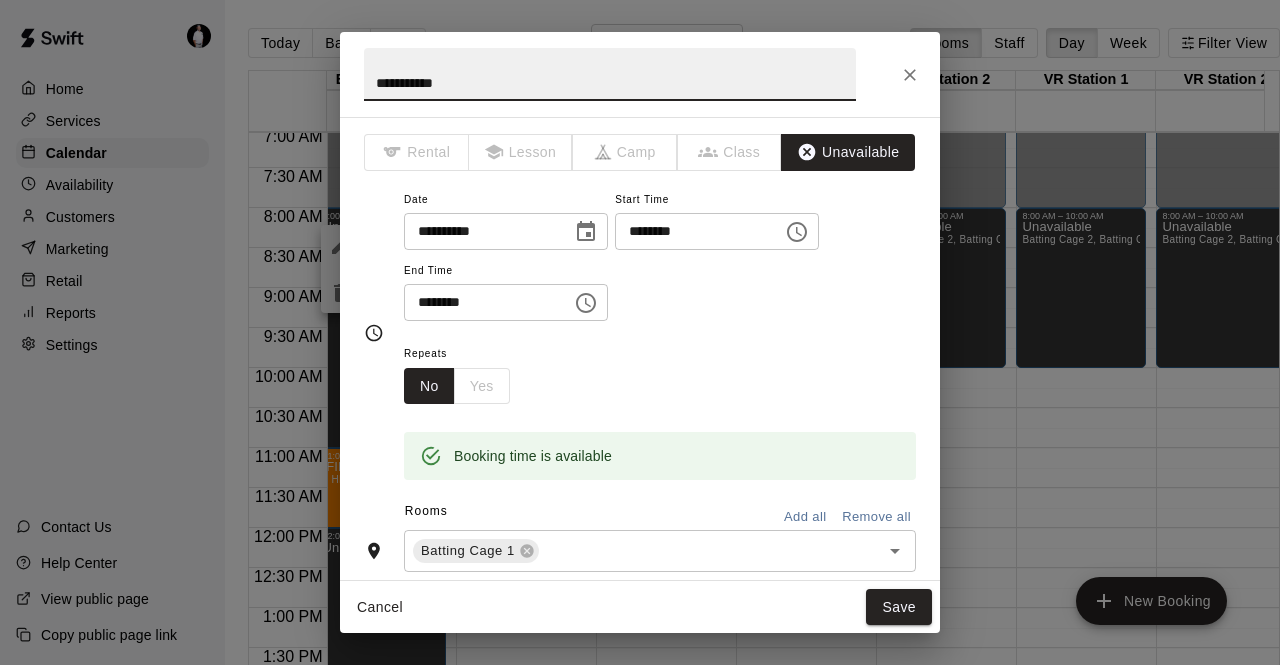 click on "********" at bounding box center [692, 231] 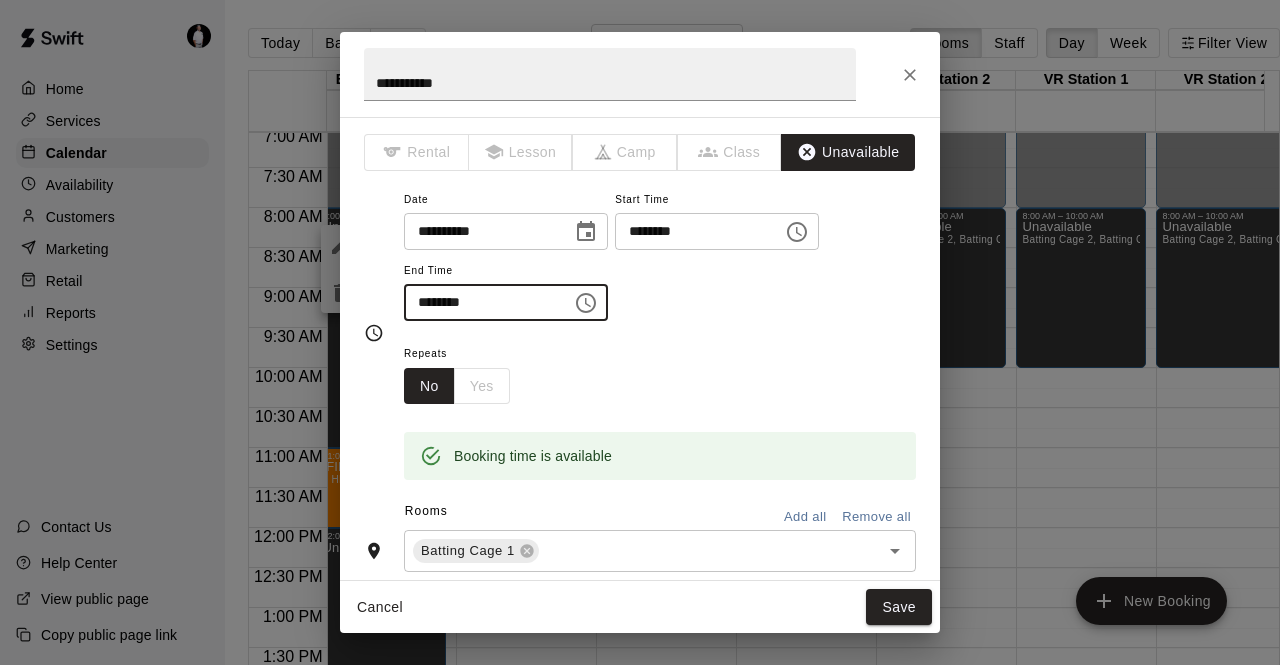 click on "********" at bounding box center [481, 302] 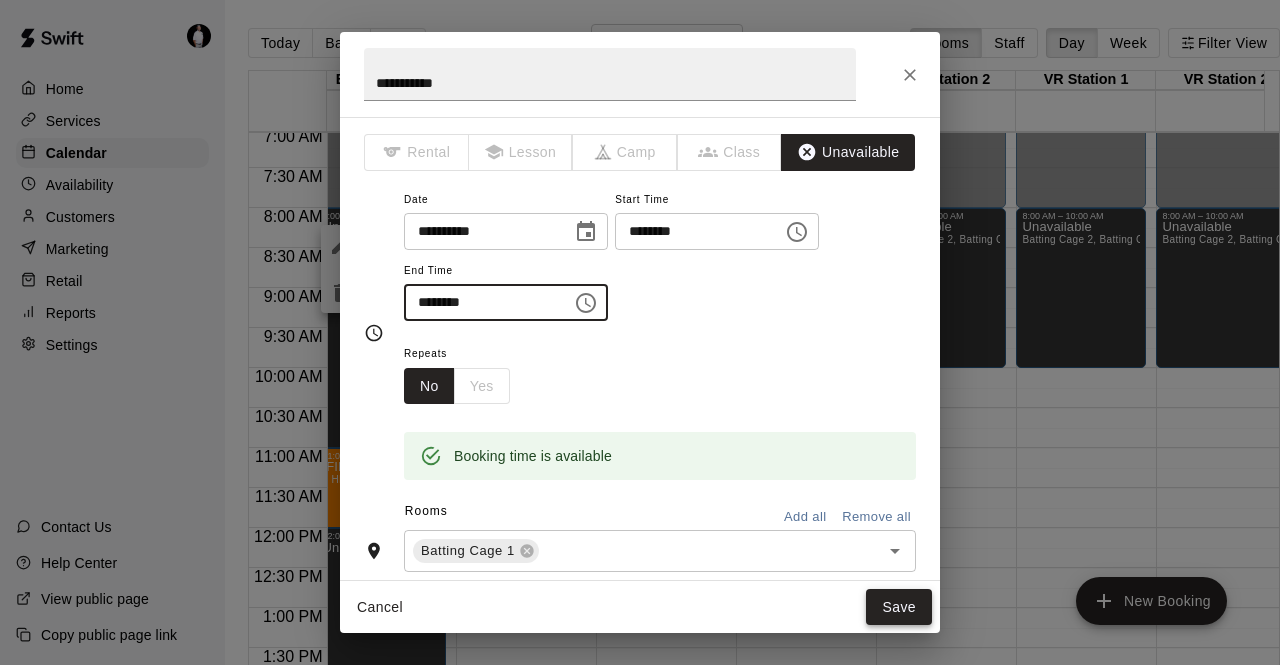type on "********" 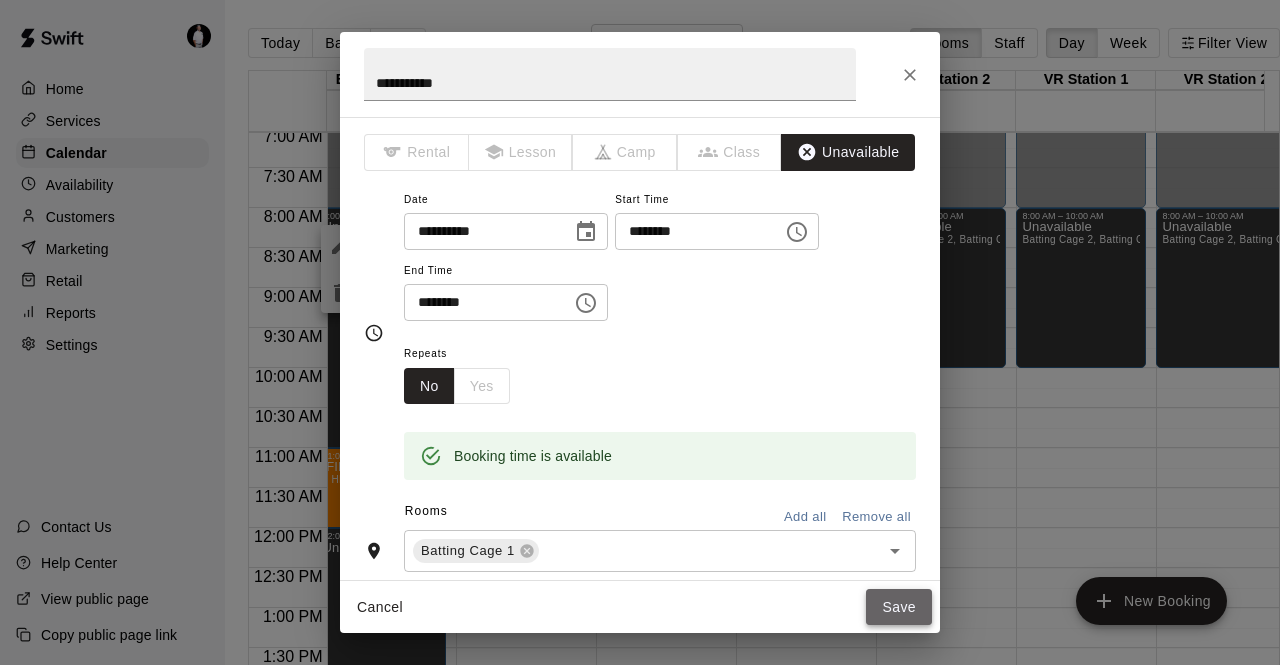 click on "Save" at bounding box center (899, 607) 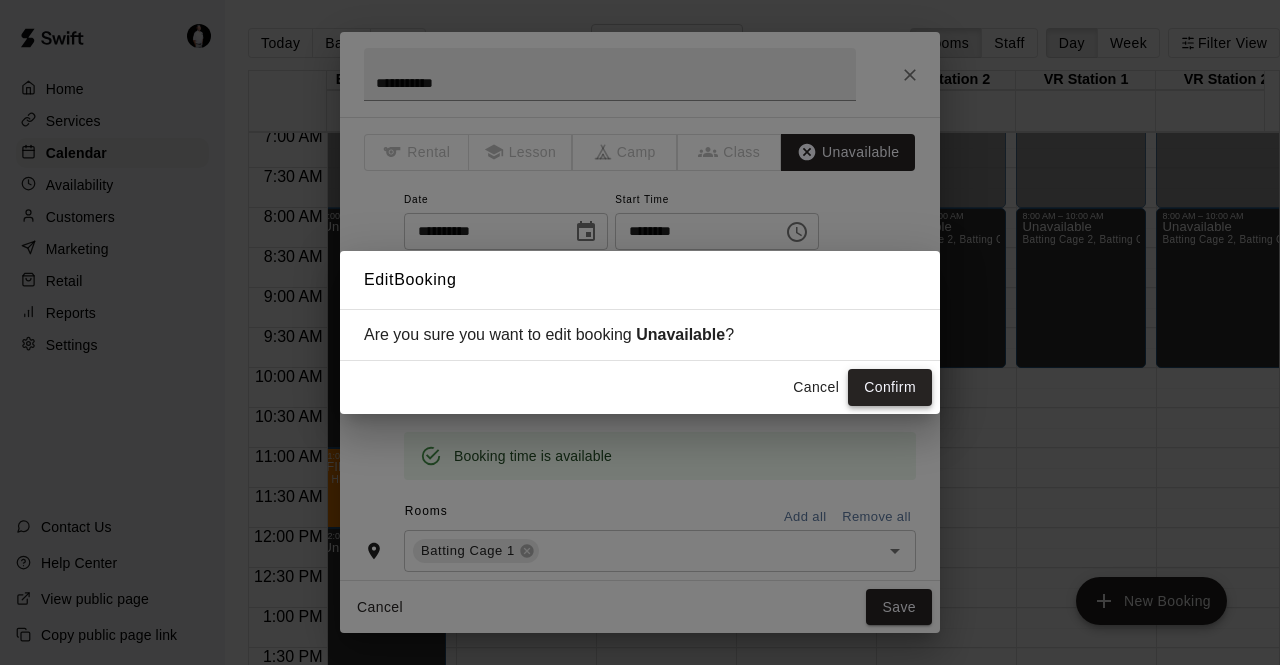click on "Confirm" at bounding box center (890, 387) 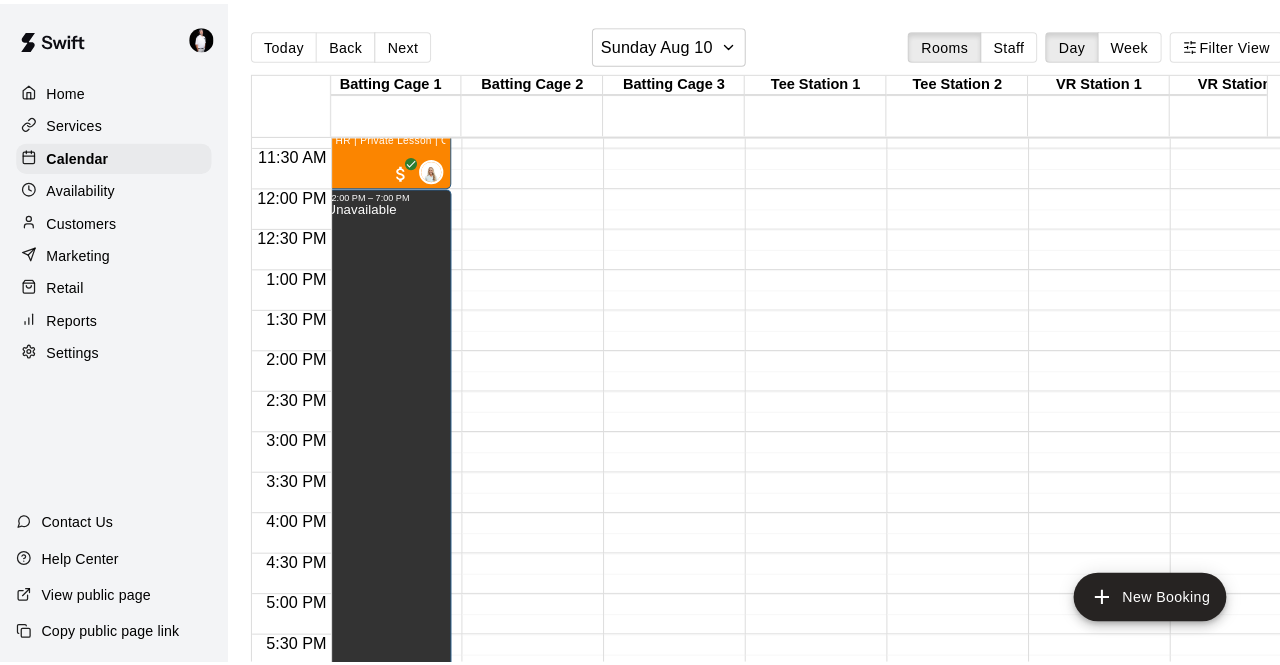 scroll, scrollTop: 915, scrollLeft: 11, axis: both 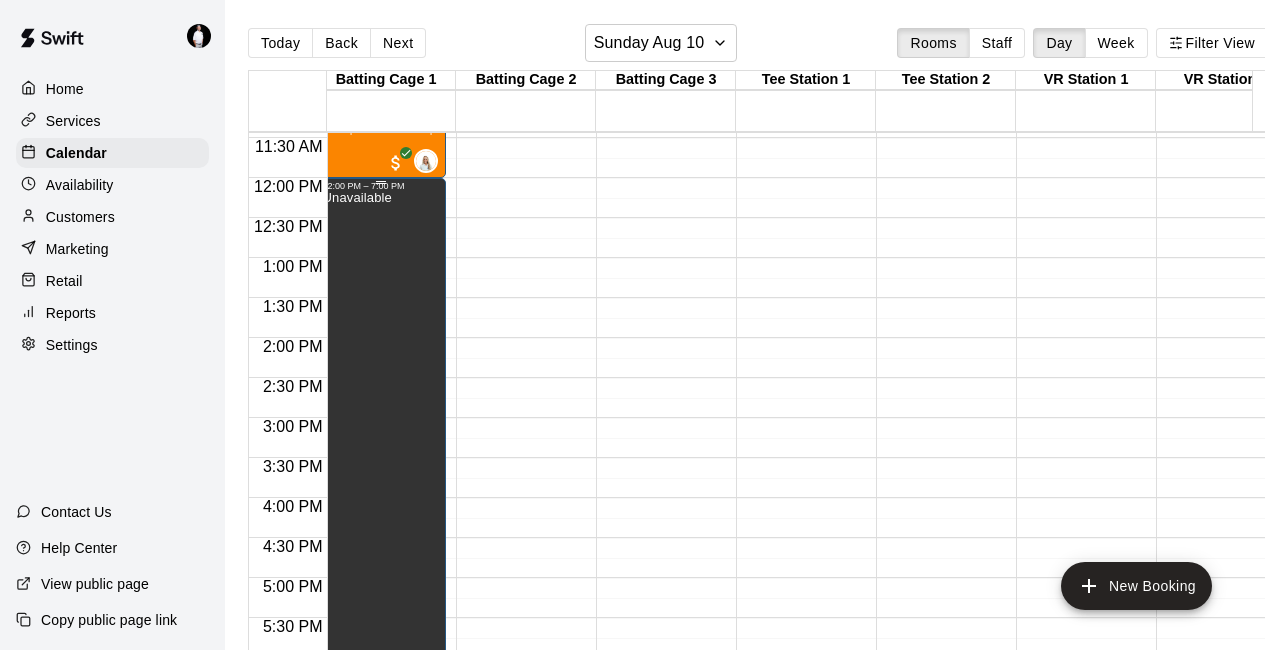 click on "Unavailable" at bounding box center (356, 516) 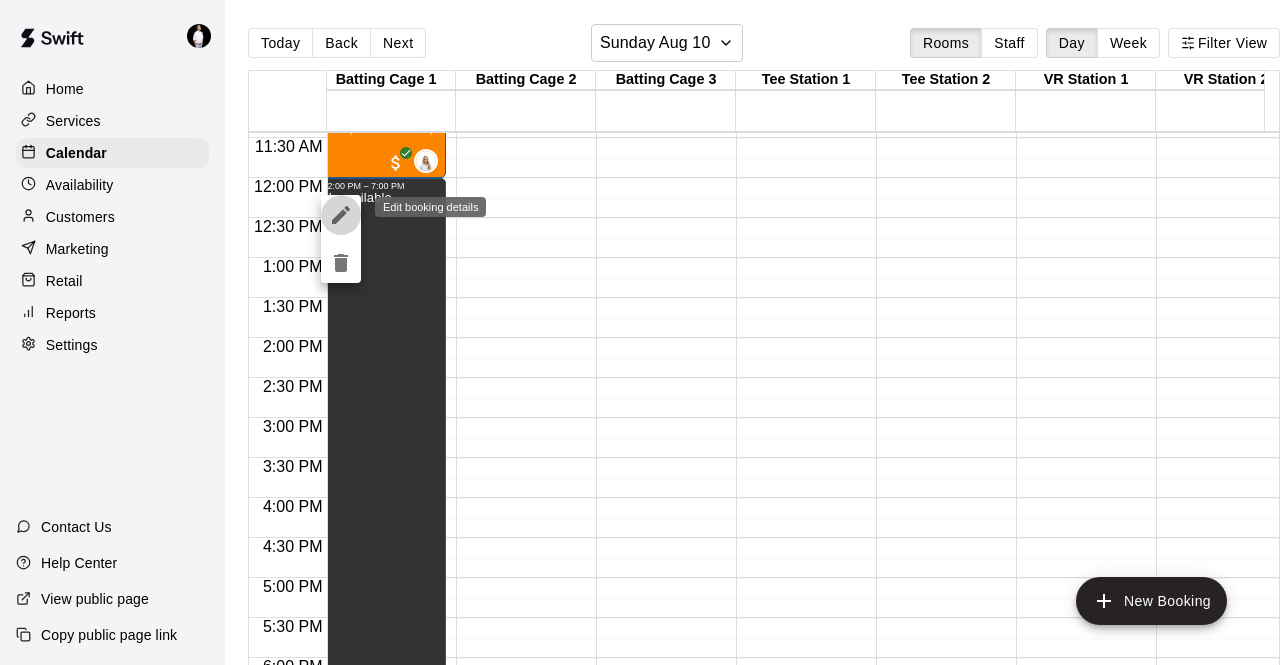 click 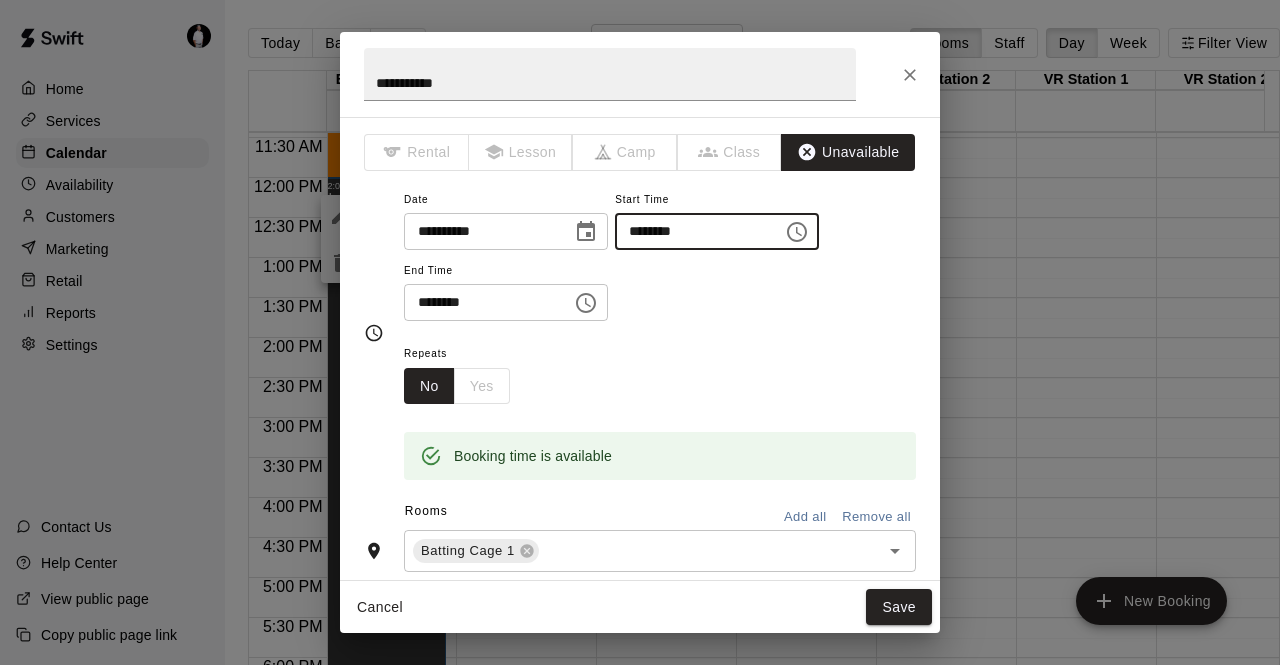 click on "********" at bounding box center (692, 231) 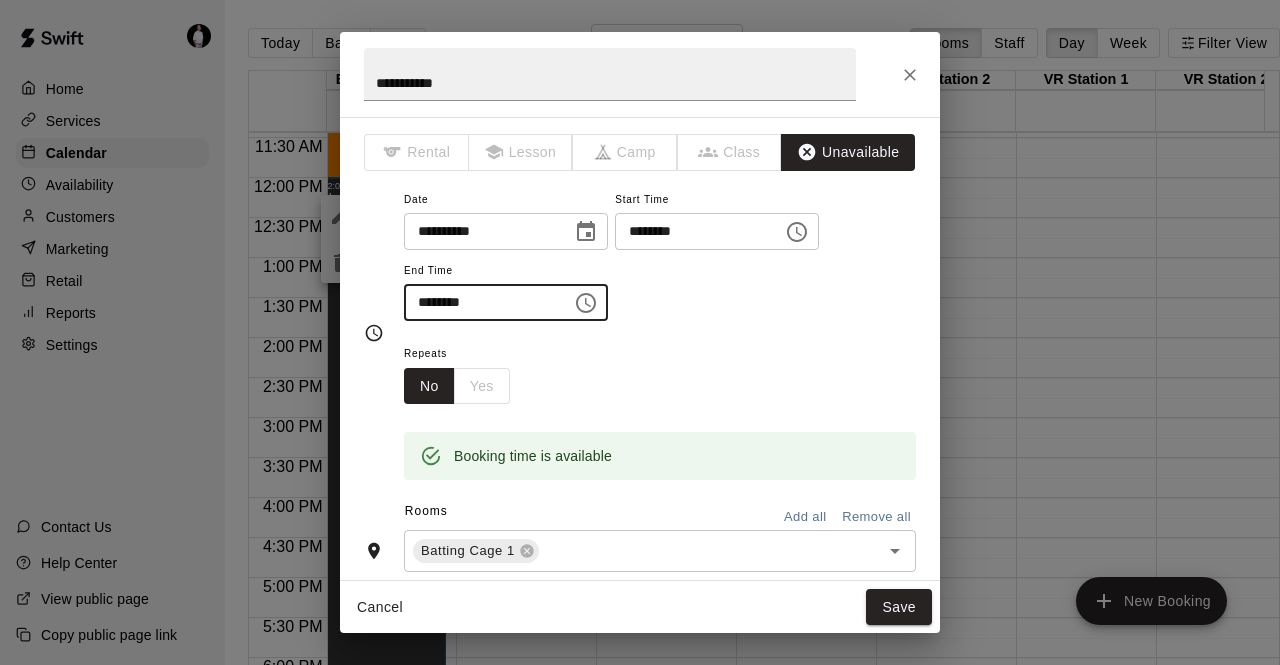 click on "********" at bounding box center (481, 302) 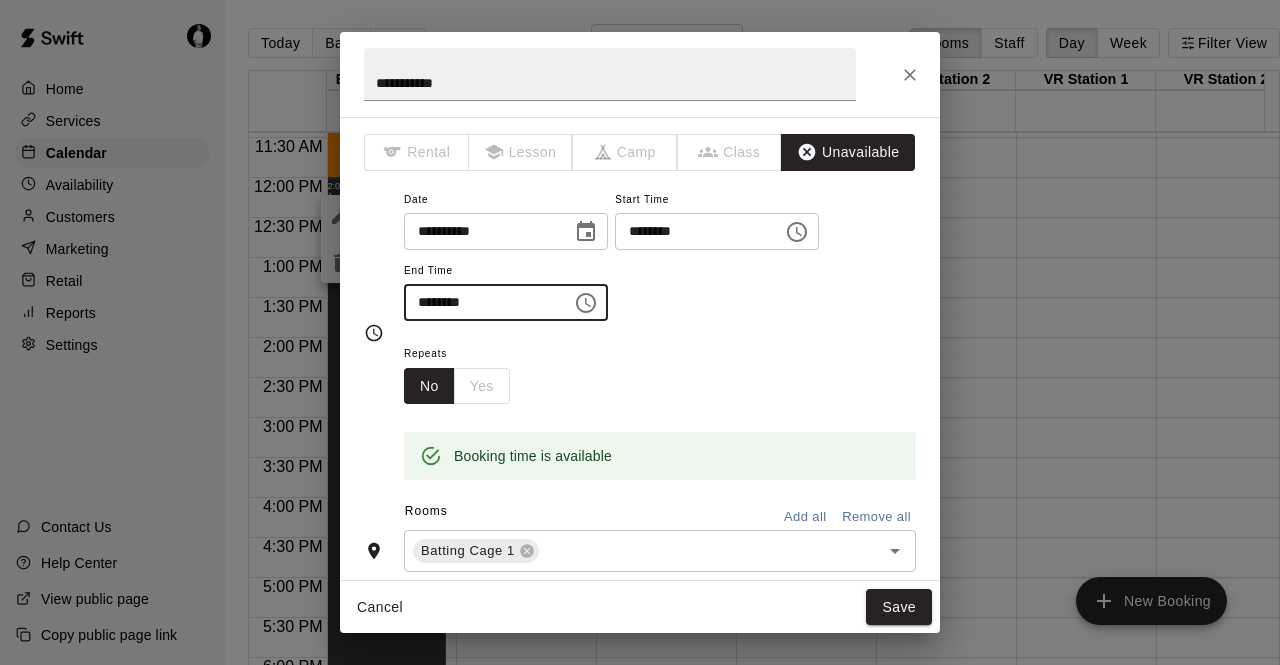 scroll, scrollTop: 168, scrollLeft: 0, axis: vertical 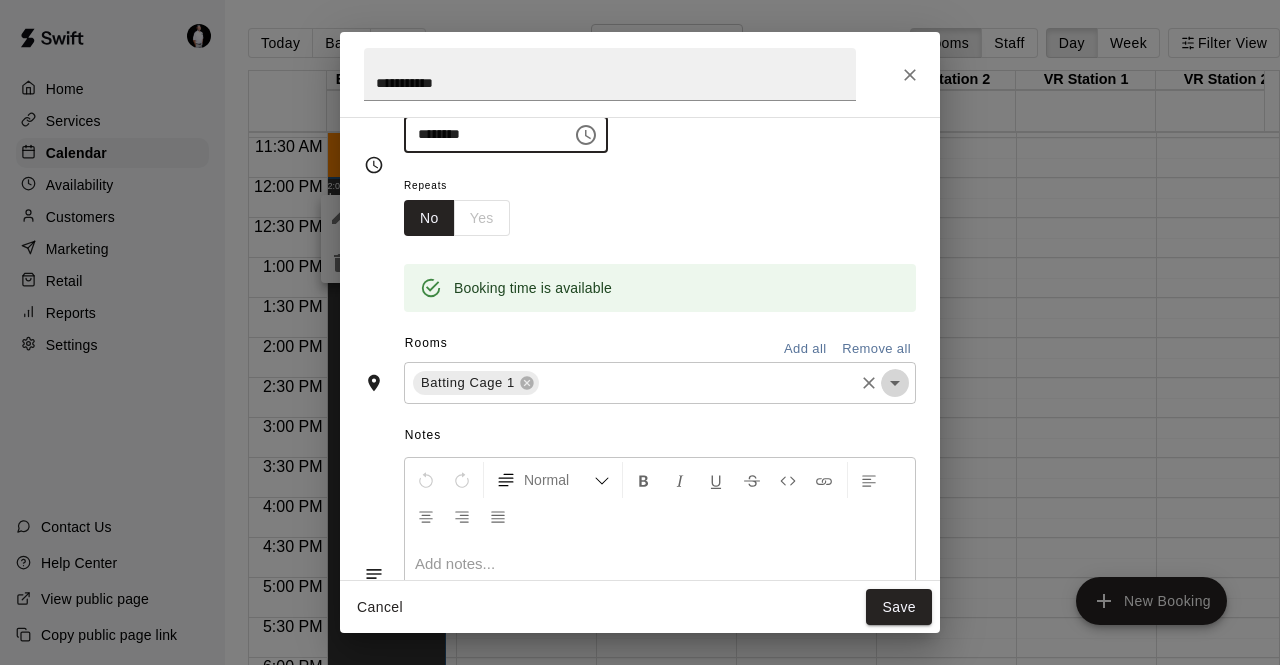 click 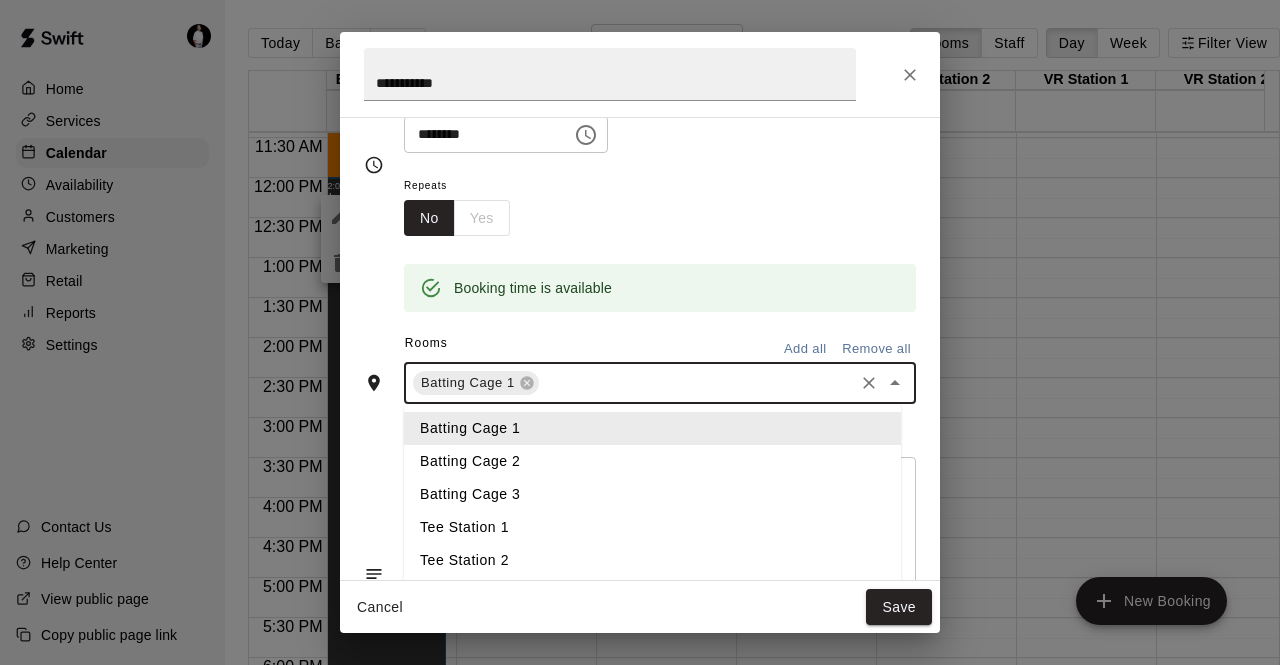 click on "Add all" at bounding box center [805, 349] 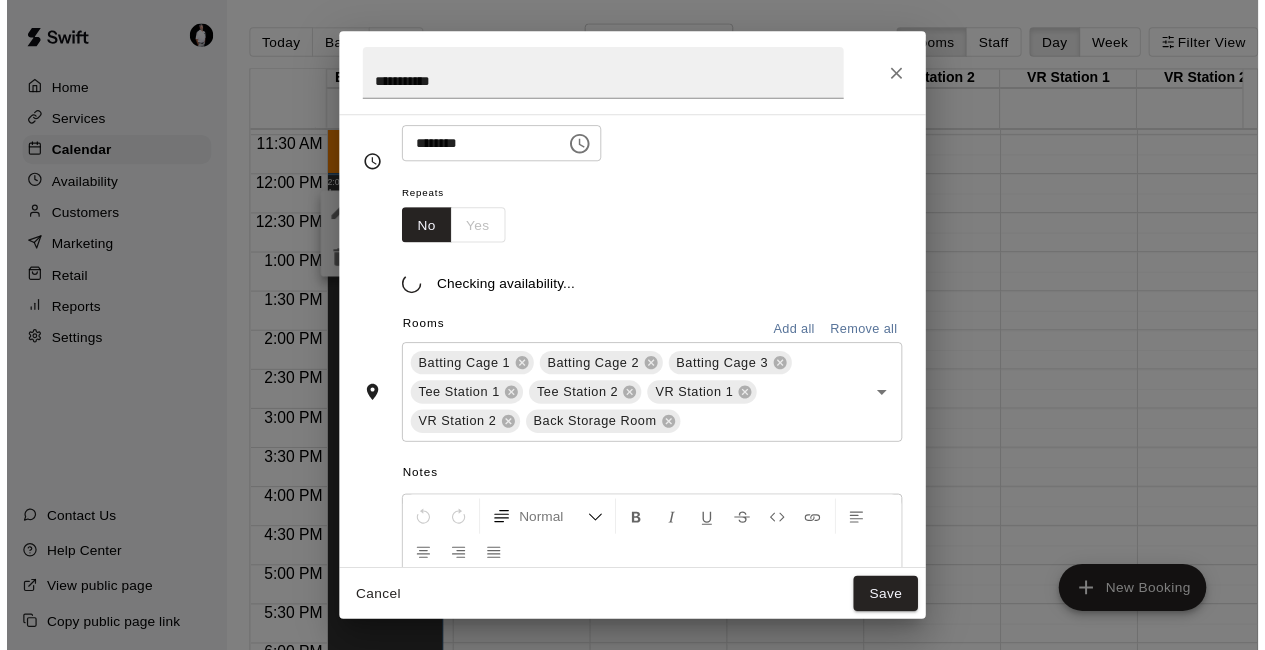scroll, scrollTop: 168, scrollLeft: 0, axis: vertical 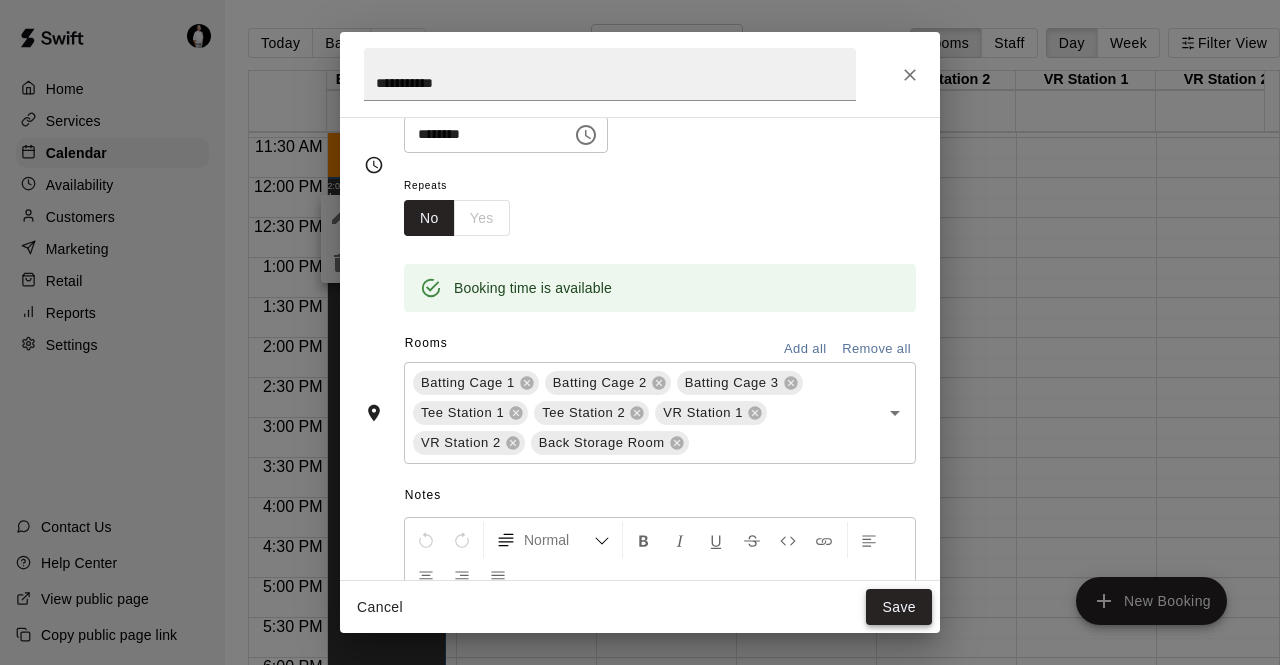click on "Save" at bounding box center [899, 607] 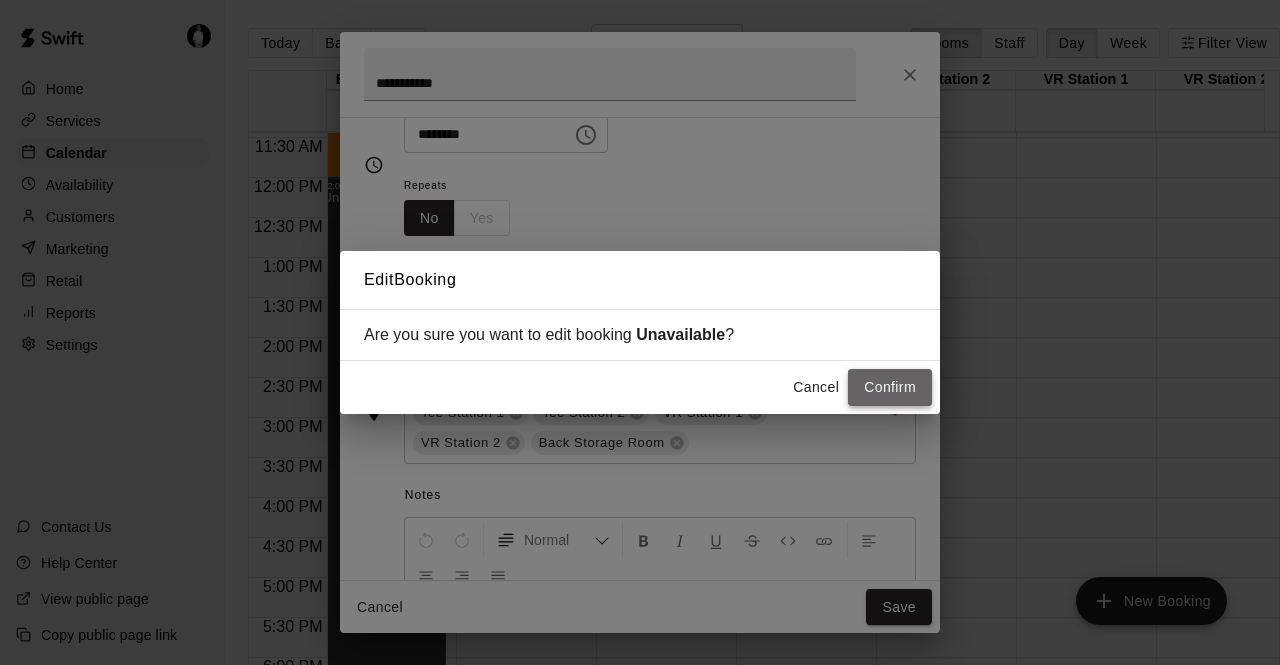 click on "Confirm" at bounding box center [890, 387] 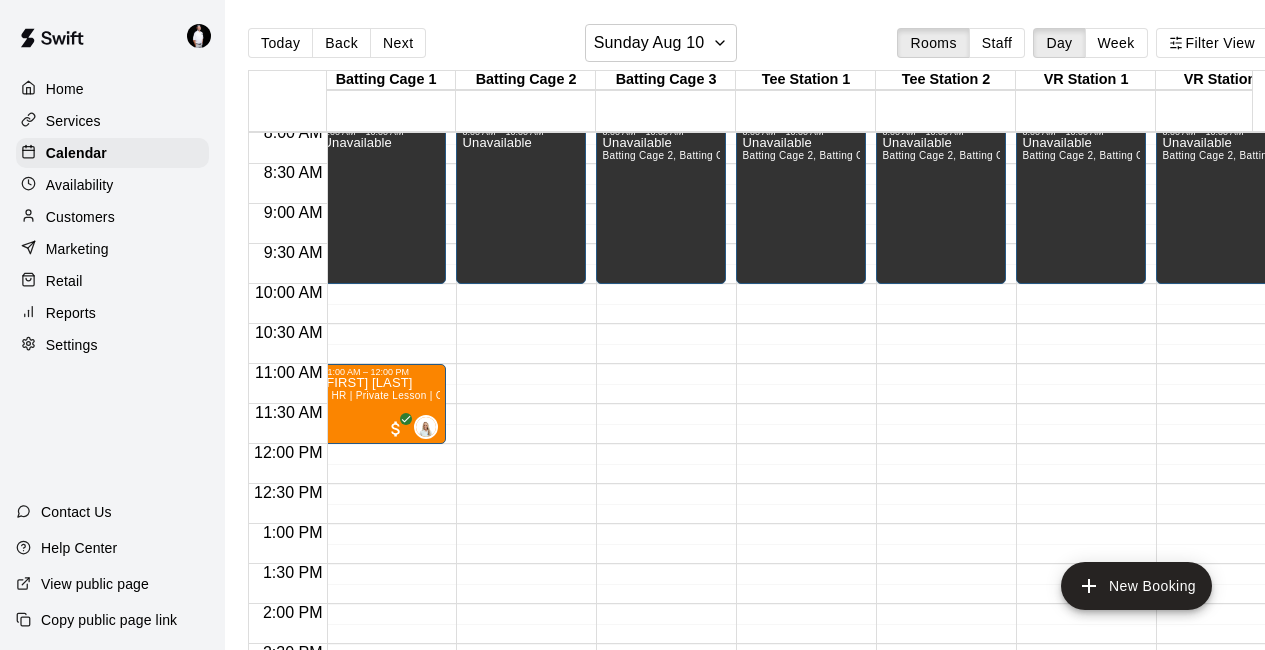 scroll, scrollTop: 713, scrollLeft: 11, axis: both 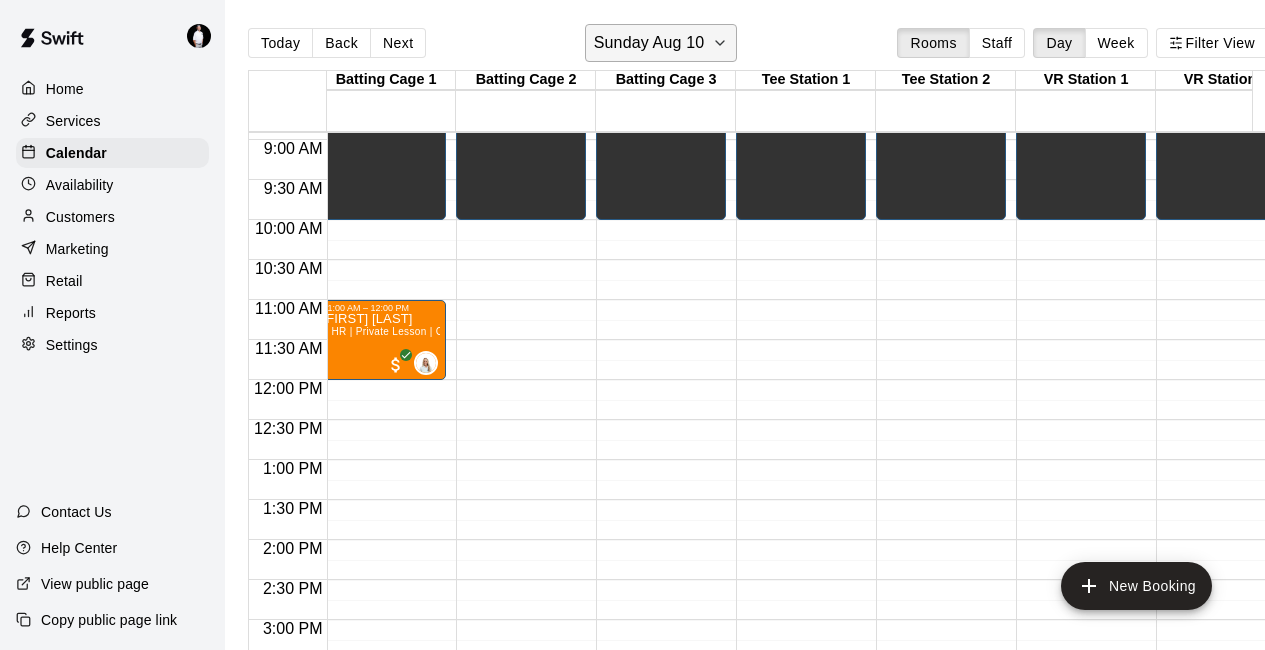 click 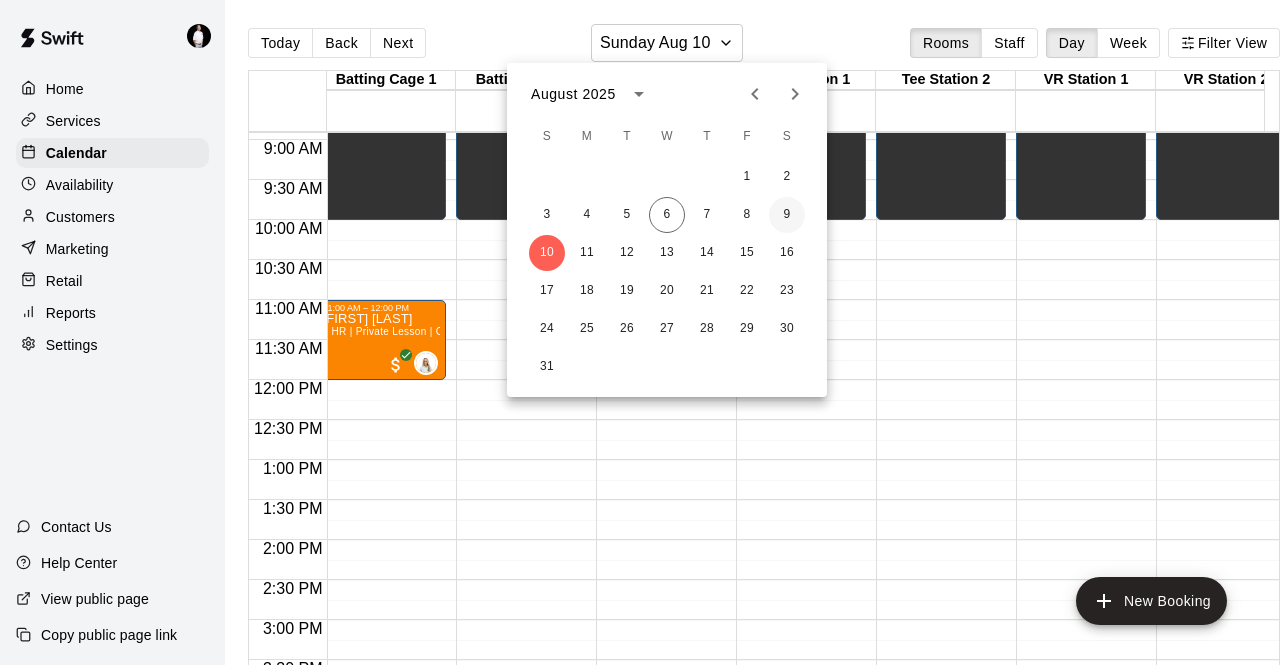 click on "9" at bounding box center [787, 215] 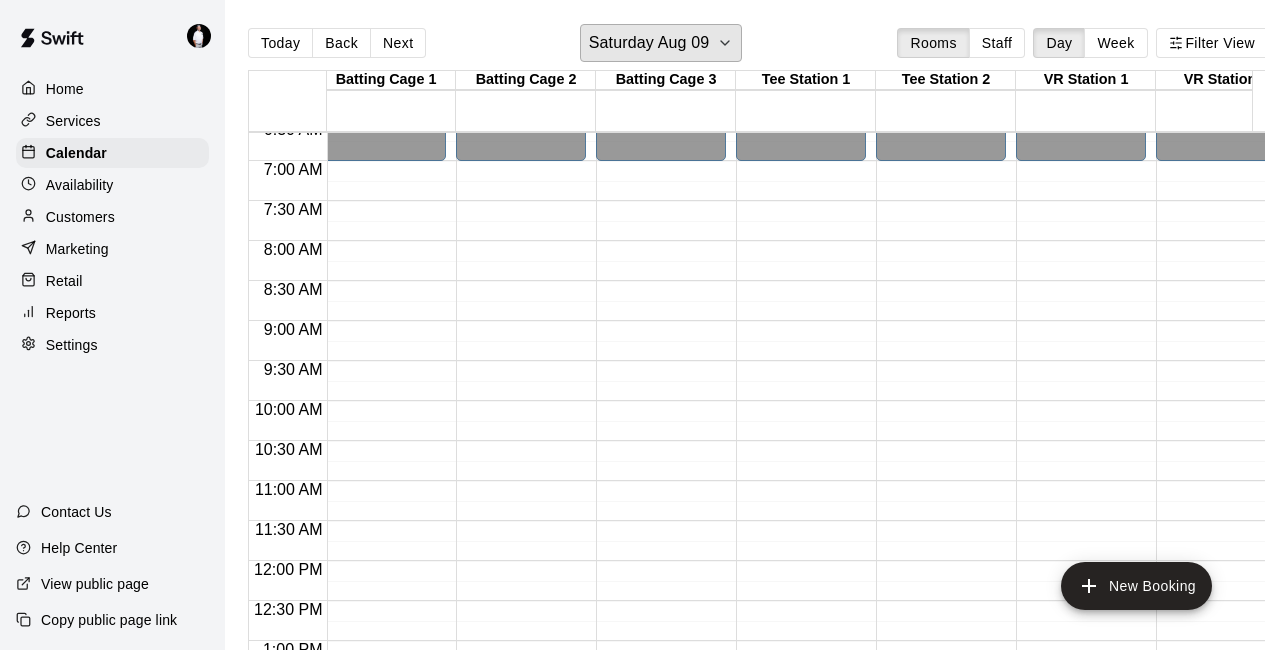 scroll, scrollTop: 531, scrollLeft: 11, axis: both 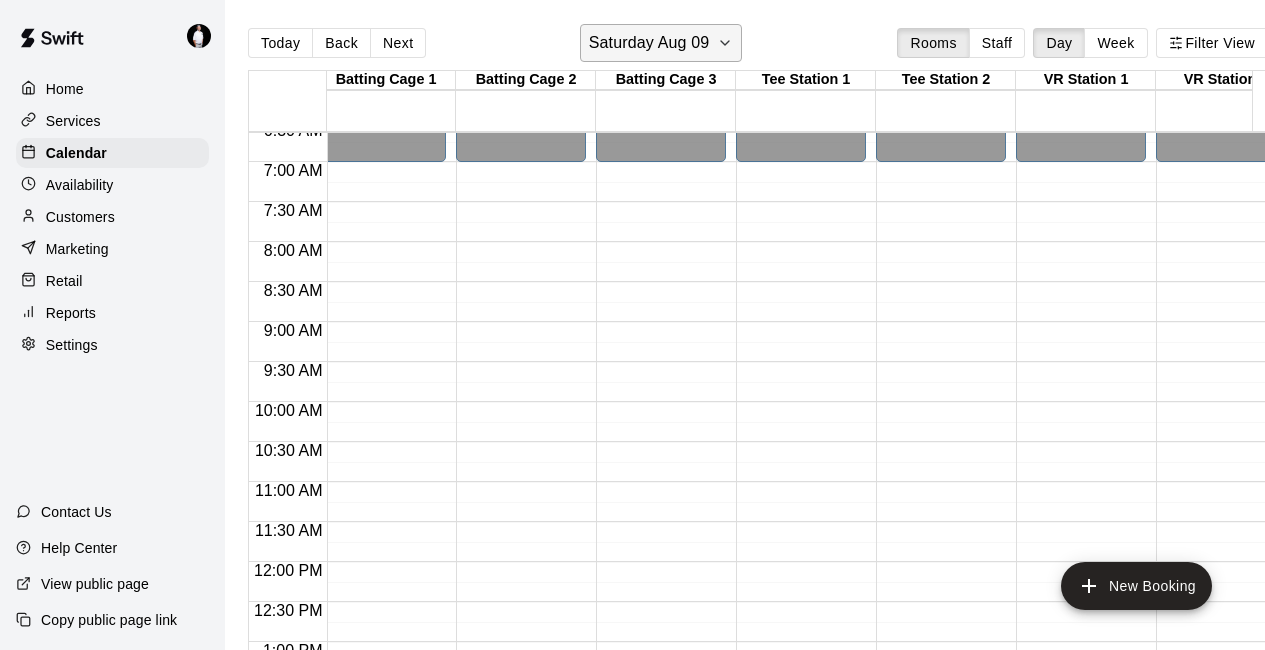 click on "Saturday Aug 09" at bounding box center [661, 43] 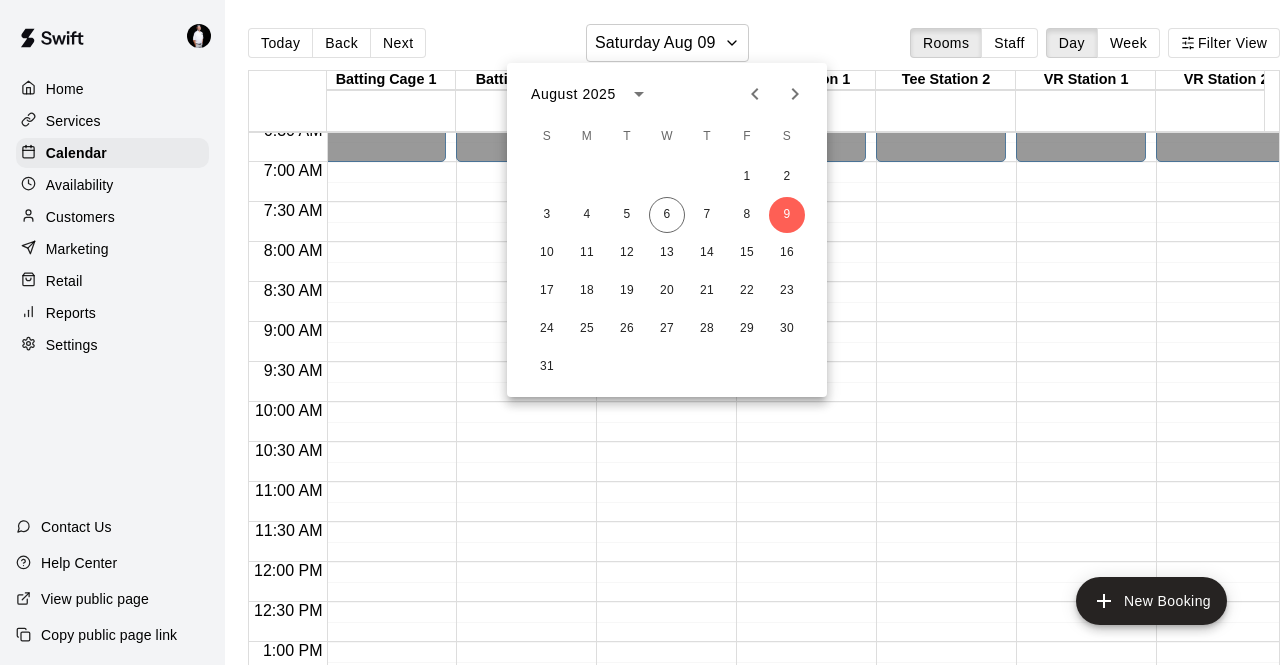 click at bounding box center (640, 332) 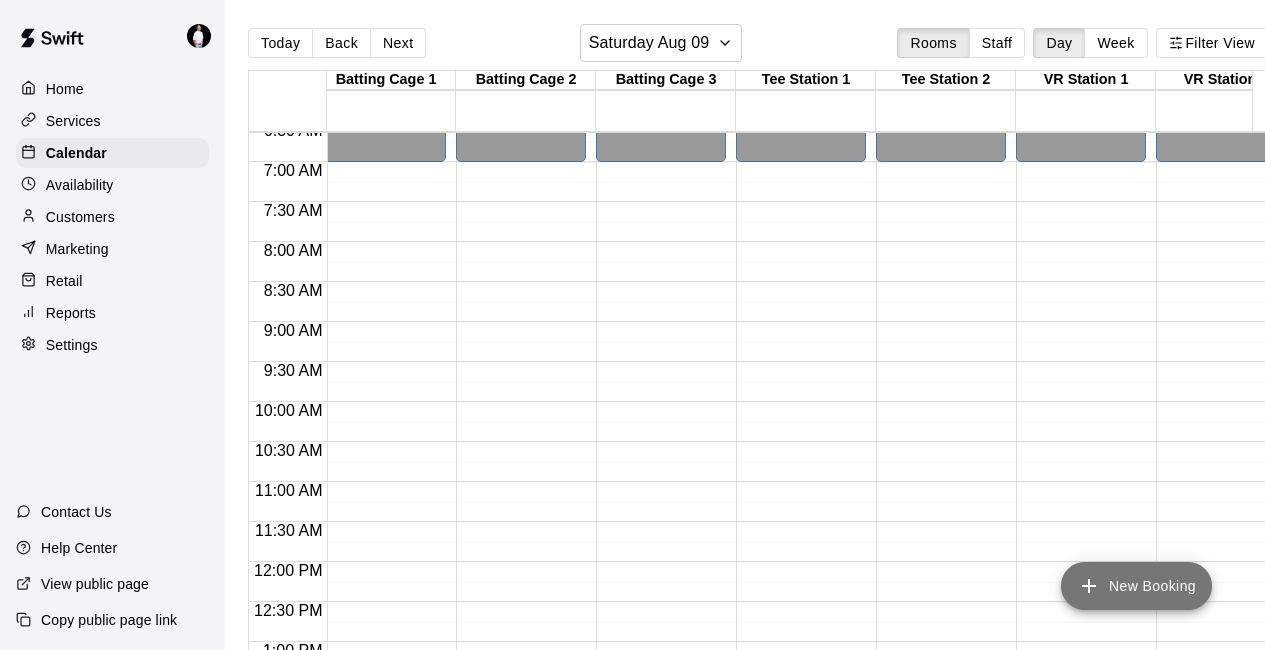 click on "New Booking" at bounding box center [1136, 586] 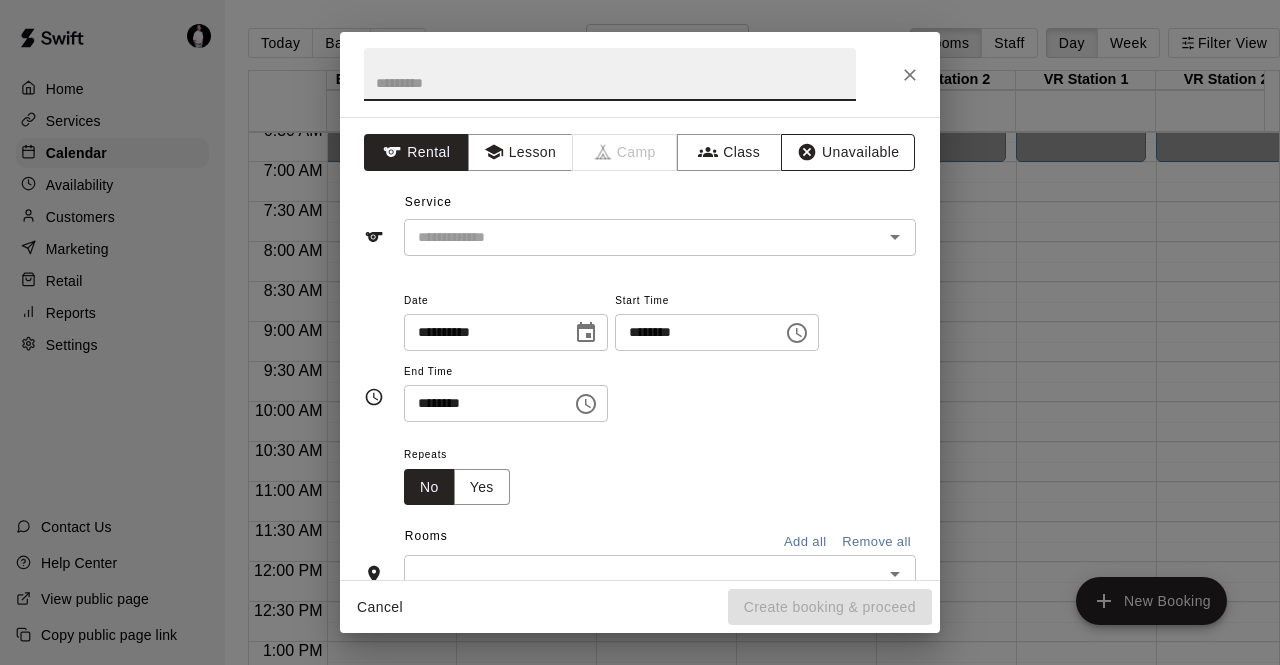 drag, startPoint x: 876, startPoint y: 241, endPoint x: 866, endPoint y: 151, distance: 90.55385 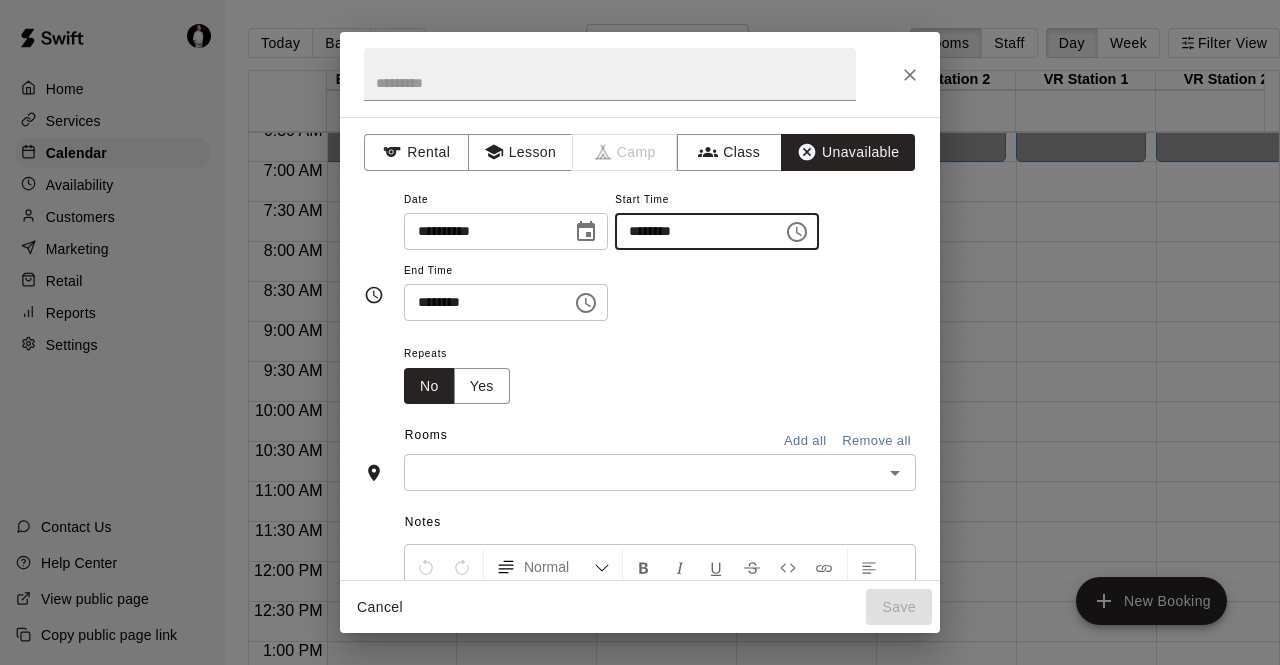 click on "********" at bounding box center [692, 231] 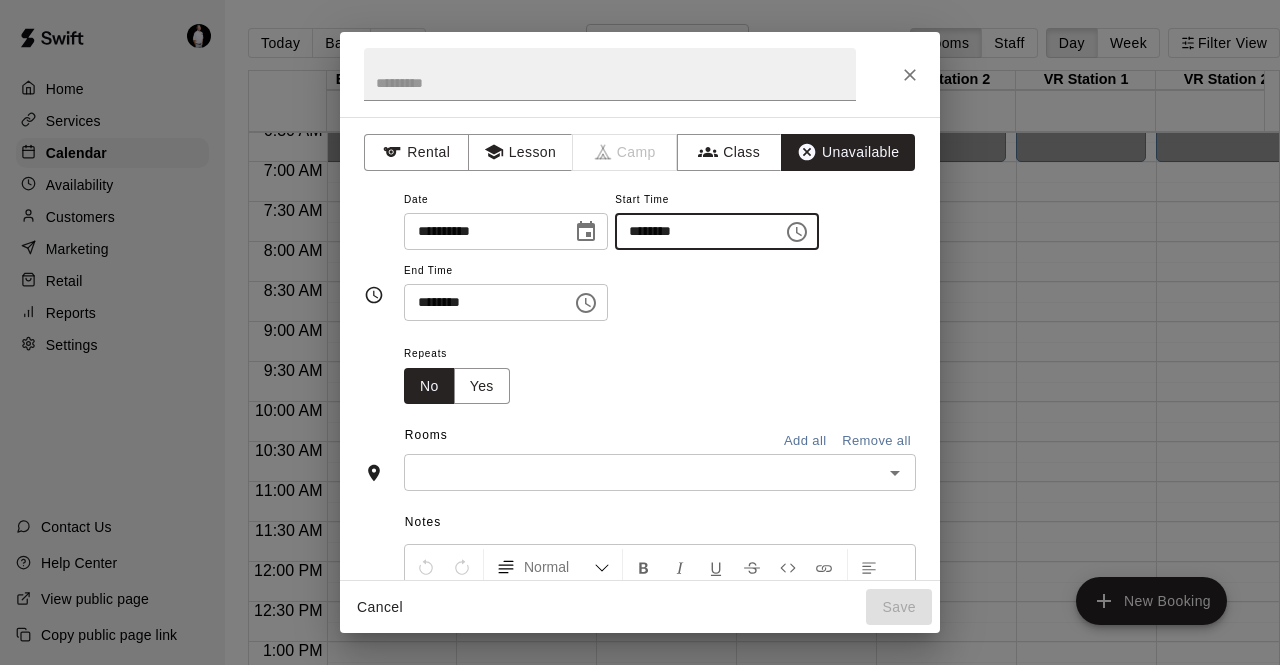 type on "********" 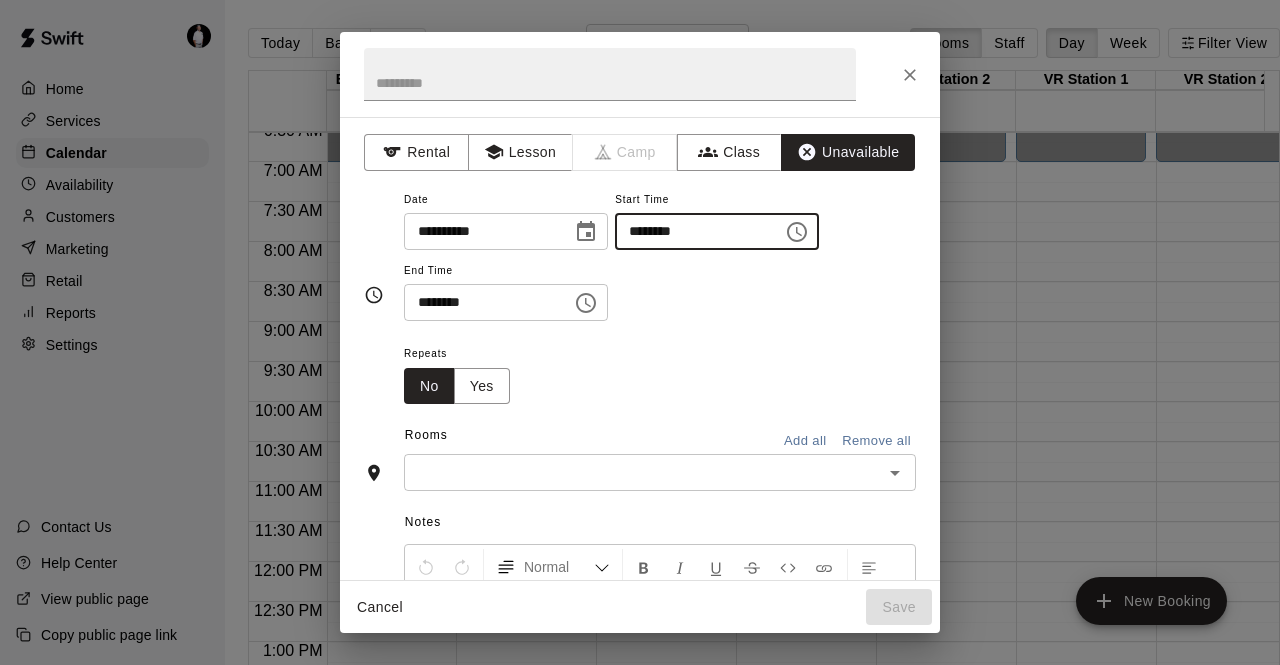 click on "********" at bounding box center (481, 302) 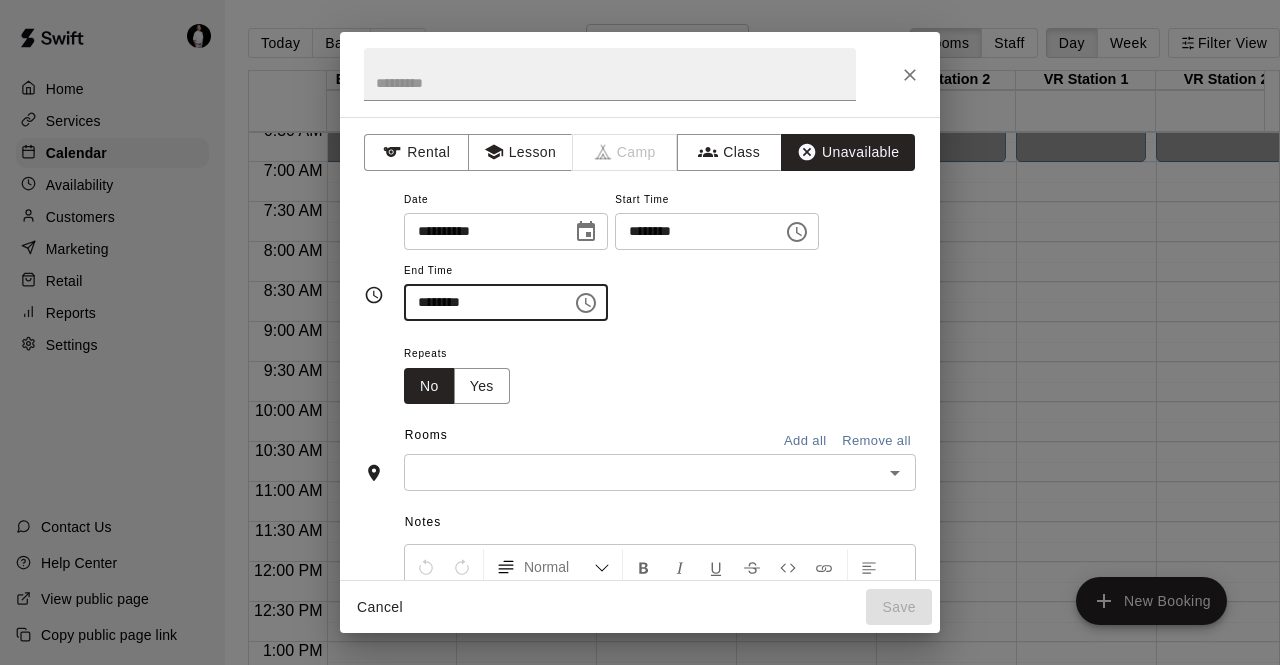 type on "********" 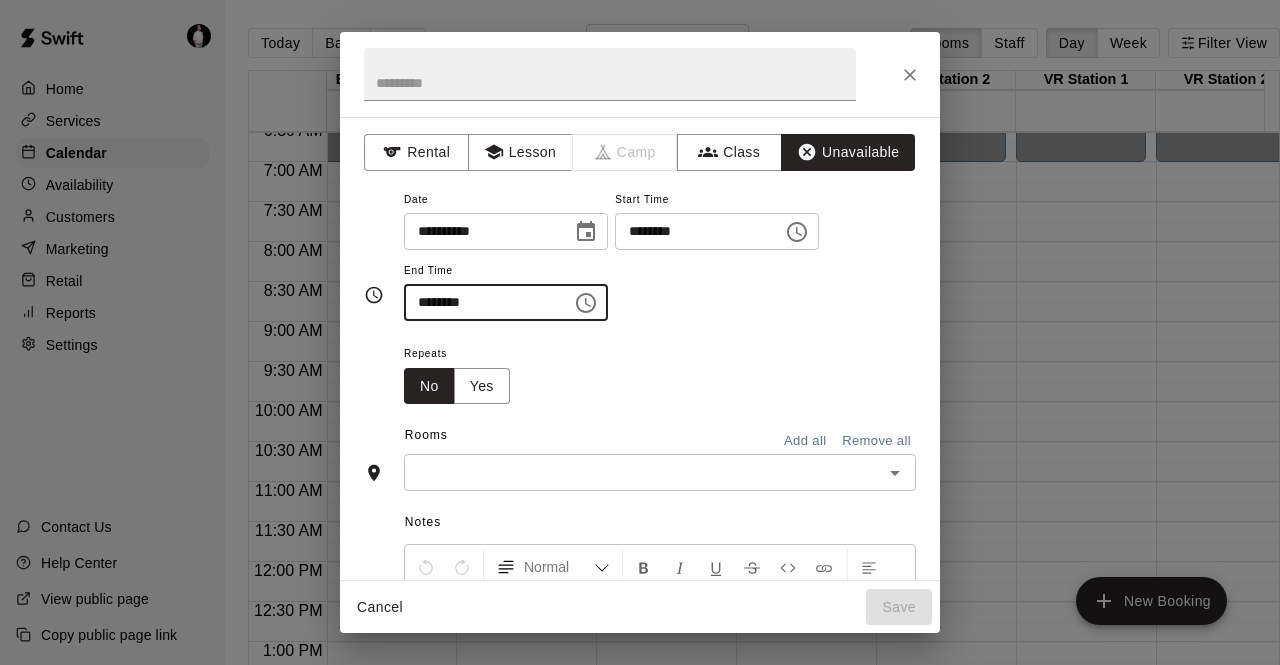click on "Add all" at bounding box center [805, 441] 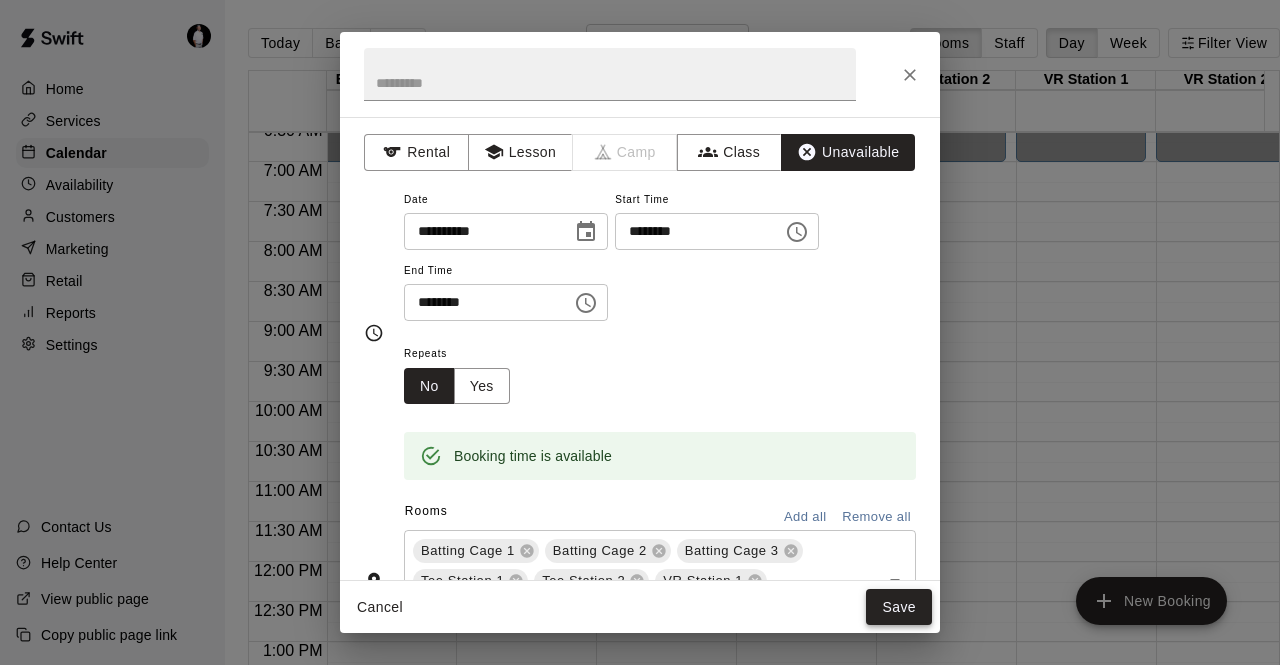 click on "Save" at bounding box center [899, 607] 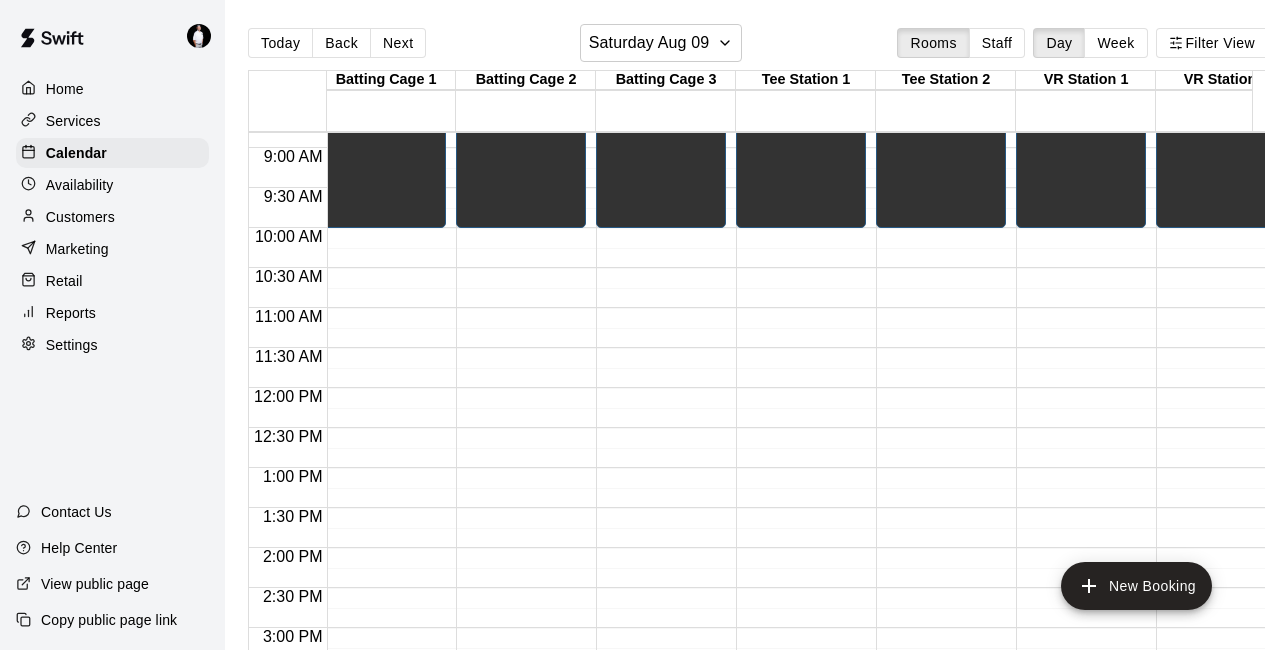 scroll, scrollTop: 712, scrollLeft: 11, axis: both 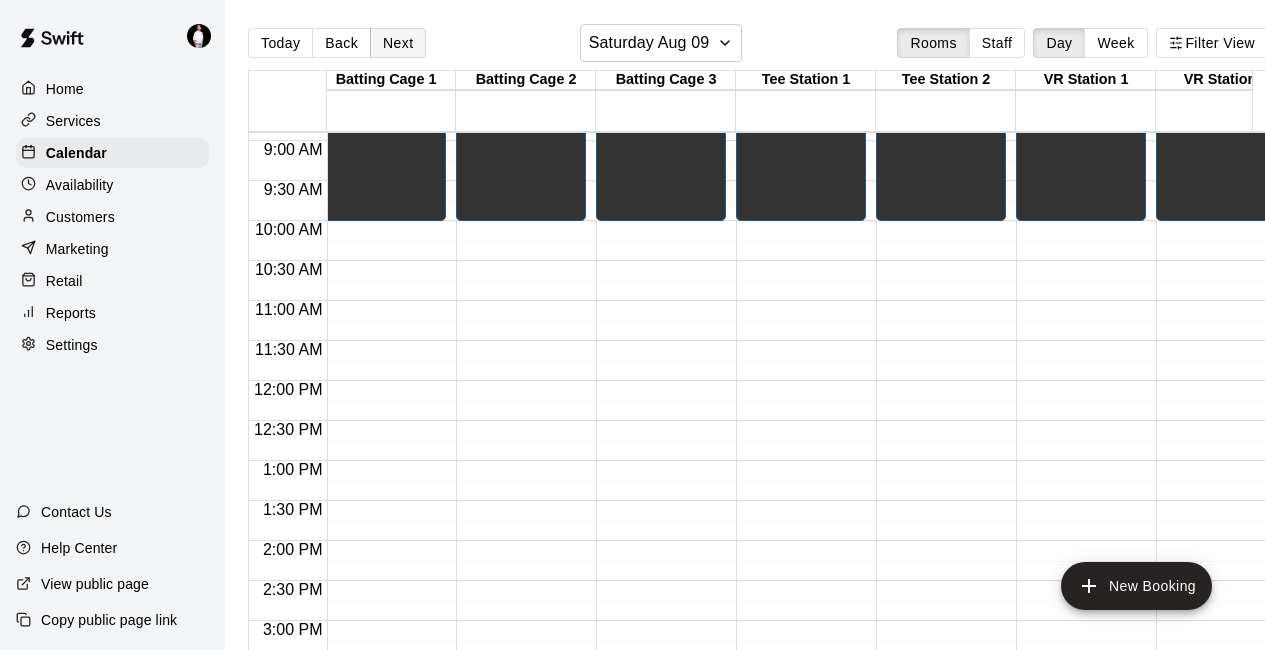 click on "Next" at bounding box center [398, 43] 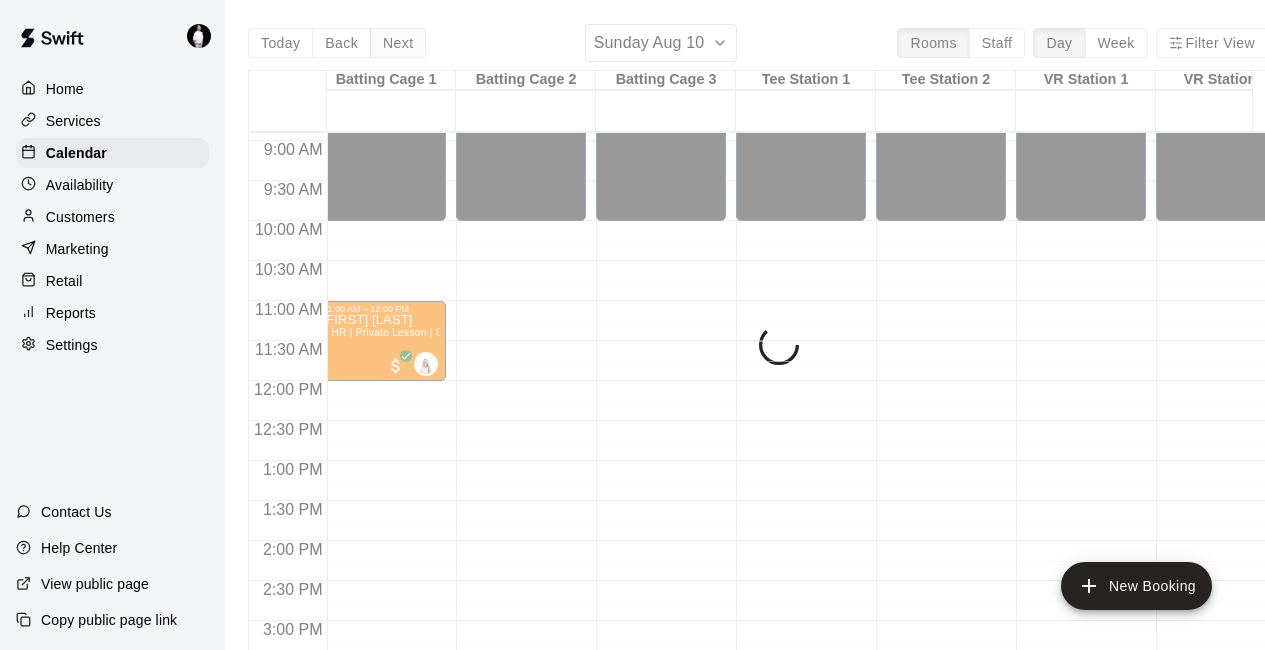 click on "Today Back Next Sunday [MONTH] [DAY] Rooms Staff Day Week Filter View Batting Cage 1 10 Sun Batting Cage 2 10 Sun Batting Cage 3 10 Sun Tee Station 1 10 Sun Tee Station 2 10 Sun VR Station 1 10 Sun VR Station 2 10 Sun Back Storage Room 10 Sun 12:00 AM 12:30 AM 1:00 AM 1:30 AM 2:00 AM 2:30 AM 3:00 AM 3:30 AM 4:00 AM 4:30 AM 5:00 AM 5:30 AM 6:00 AM 6:30 AM 7:00 AM 7:30 AM 8:00 AM 8:30 AM 9:00 AM 9:30 AM 10:00 AM 10:30 AM 11:00 AM 11:30 AM 12:00 PM 12:30 PM 1:00 PM 1:30 PM 2:00 PM 2:30 PM 3:00 PM 3:30 PM 4:00 PM 4:30 PM 5:00 PM 5:30 PM 6:00 PM 6:30 PM 7:00 PM 7:30 PM 8:00 PM 8:30 PM 9:00 PM 9:30 PM 10:00 PM 10:30 PM 11:00 PM 11:30 PM 12:00 AM – 8:00 AM Closed 8:00 AM – 10:00 AM Unavailable 11:00 AM – 12:00 PM [FIRST] [LAST]  1 HR | Private Lesson | Coach Ella 0 5:00 PM – 8:00 PM Unavailable 7:00 PM – 11:59 PM Closed 12:00 AM – 8:00 AM Closed 8:00 AM – 10:00 AM Unavailable 5:00 PM – 8:00 PM Unavailable 7:00 PM – 11:59 PM Closed 12:00 AM – 8:00 AM Closed 8:00 AM – 10:00 AM Unavailable Unavailable" at bounding box center (758, 349) 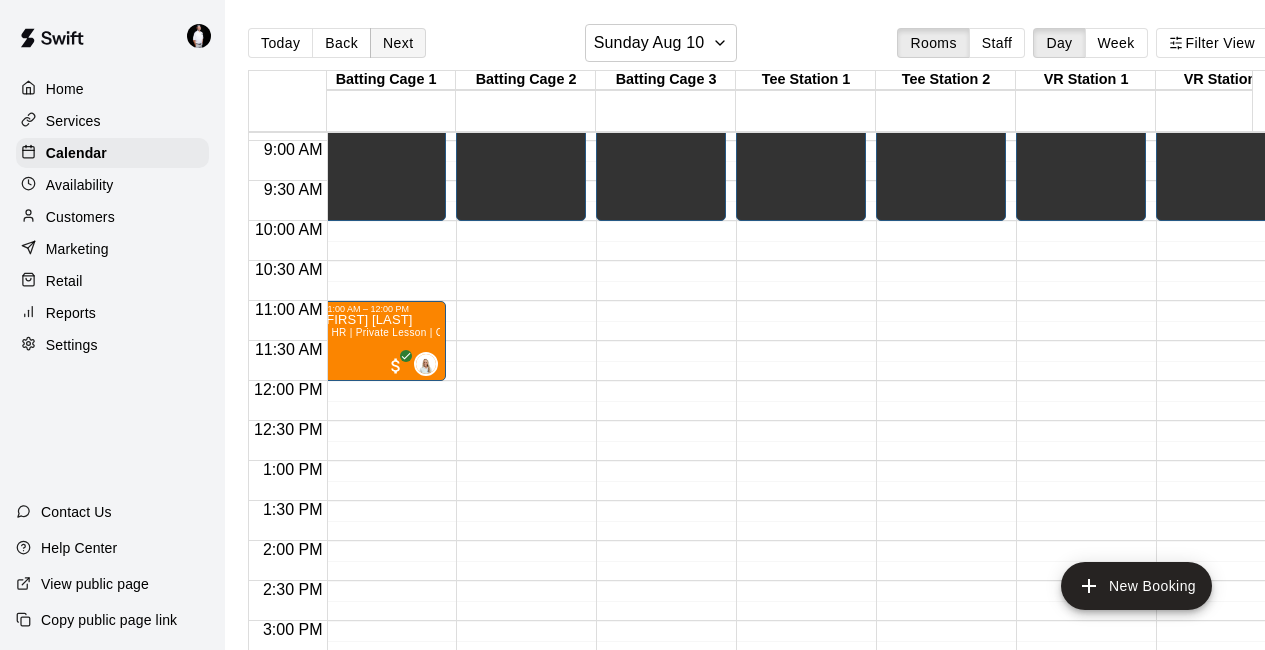 click on "Next" at bounding box center (398, 43) 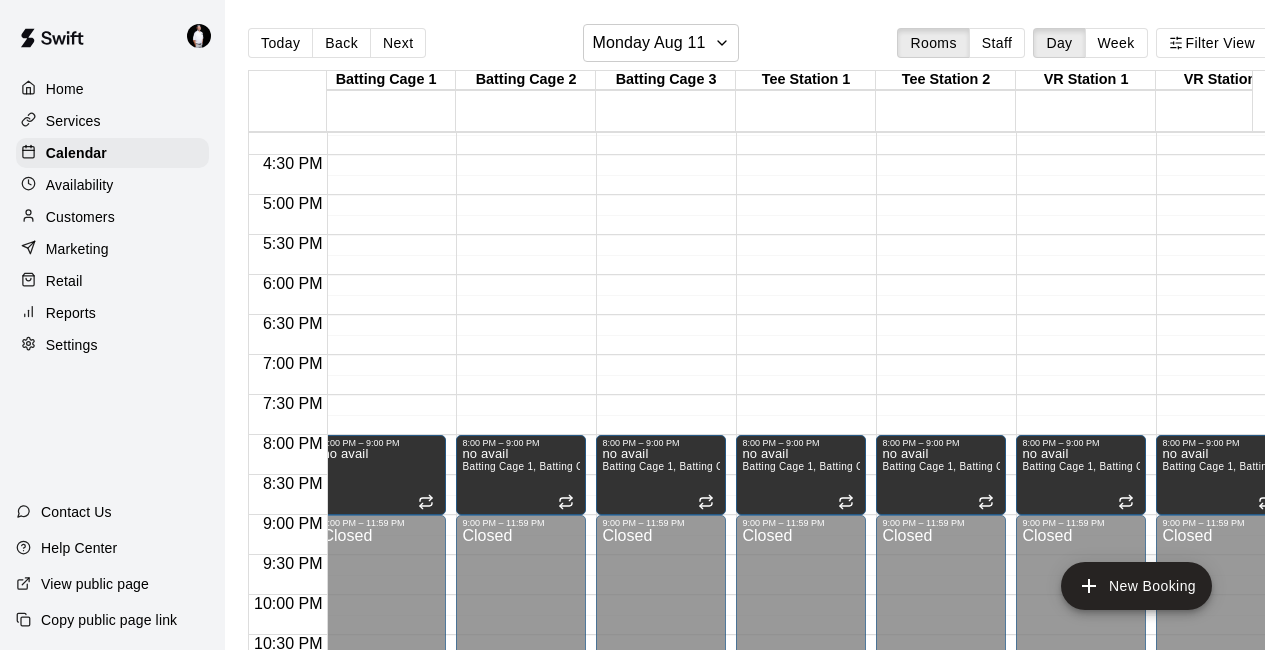 scroll, scrollTop: 1305, scrollLeft: 11, axis: both 